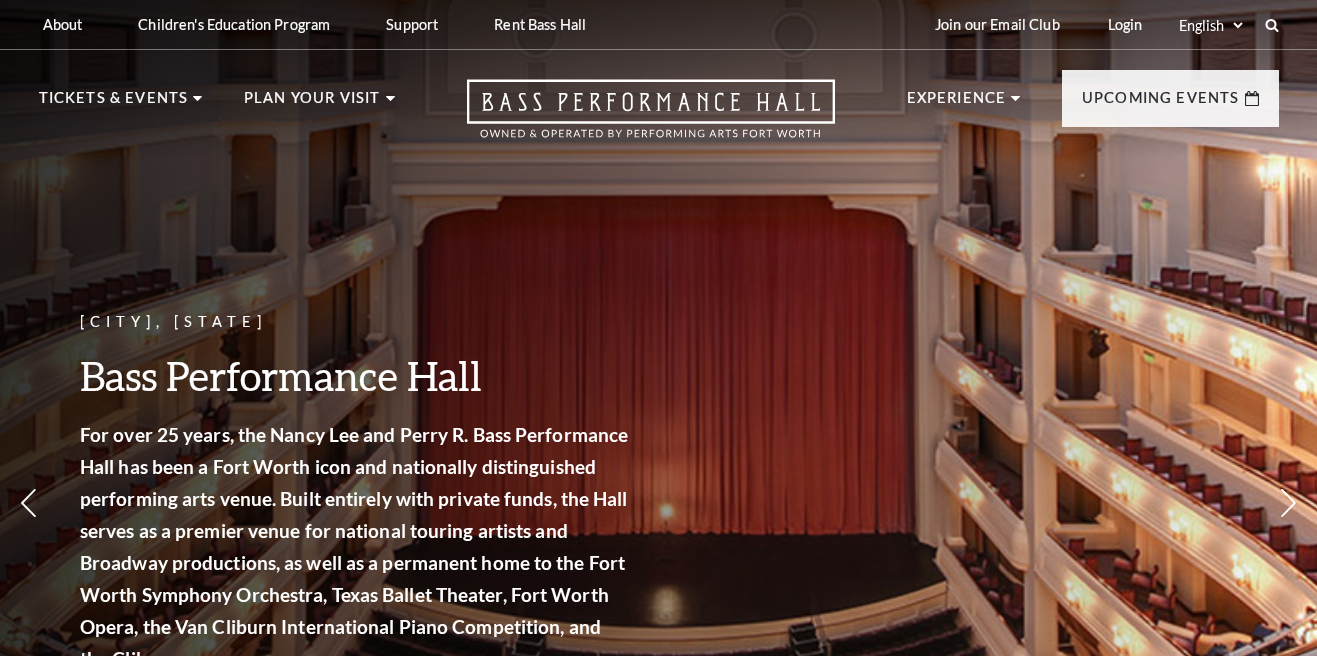 scroll, scrollTop: 0, scrollLeft: 0, axis: both 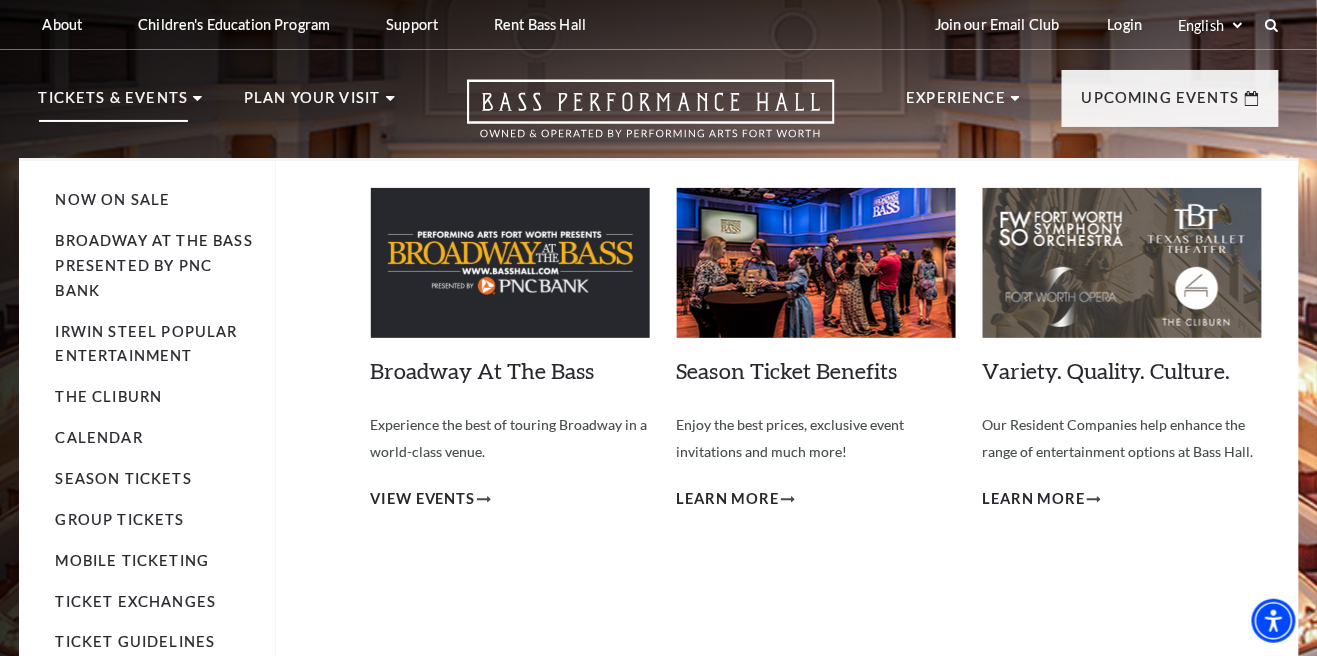 click on "Tickets & Events" at bounding box center (114, 104) 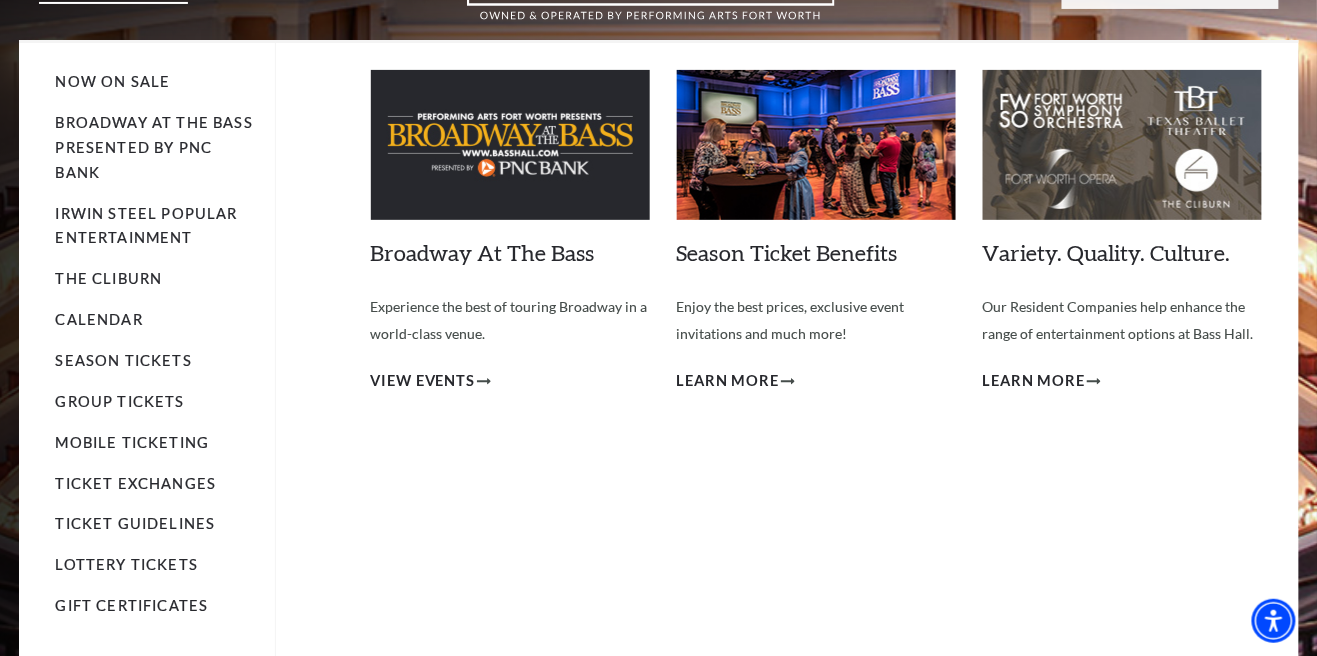 scroll, scrollTop: 119, scrollLeft: 0, axis: vertical 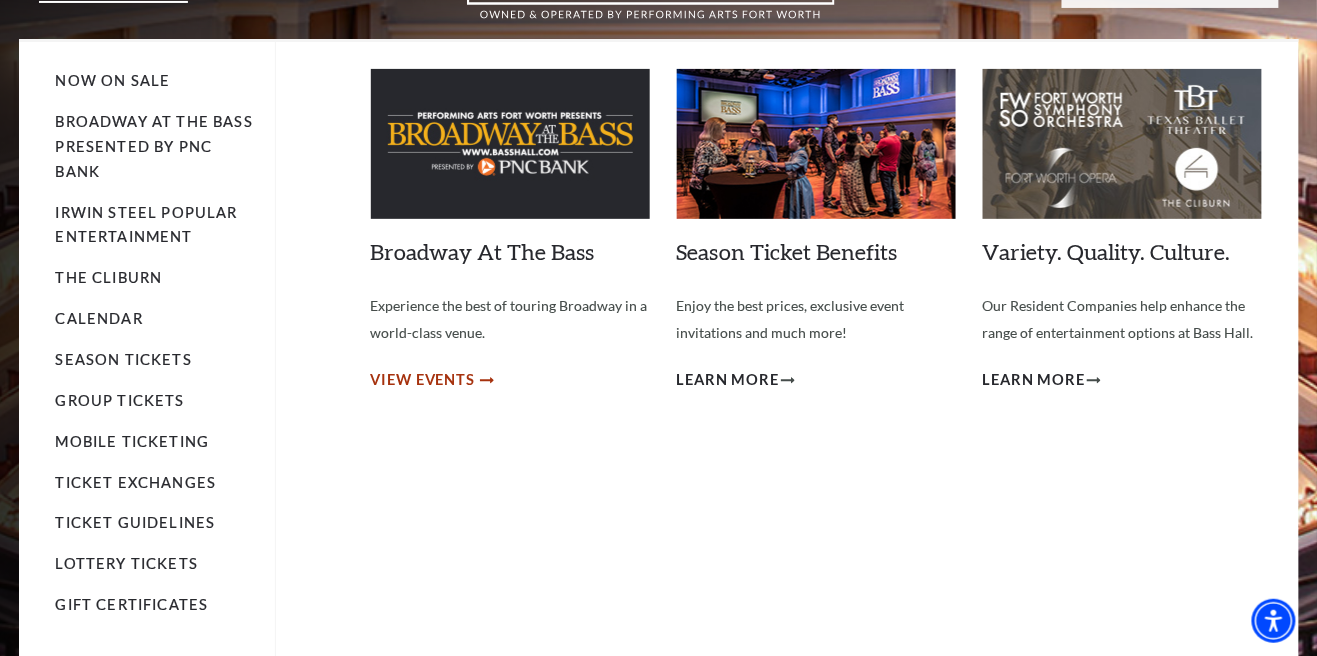 click on "View Events" at bounding box center (423, 380) 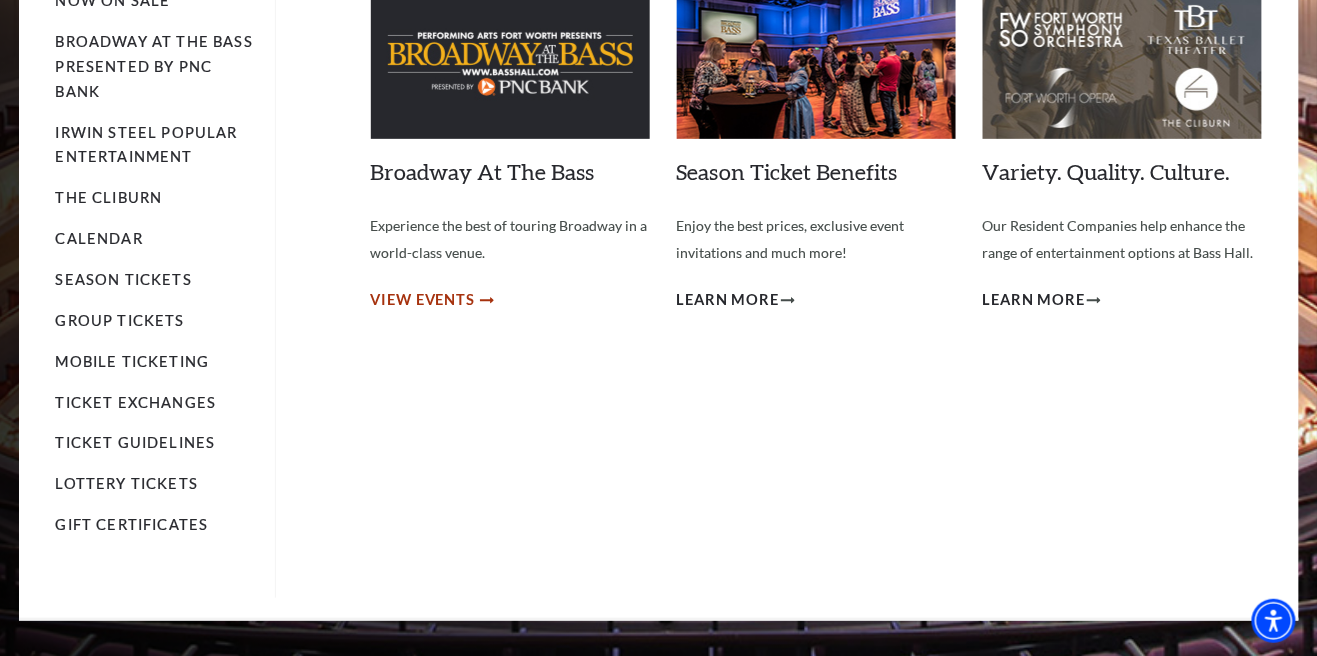 scroll, scrollTop: 215, scrollLeft: 0, axis: vertical 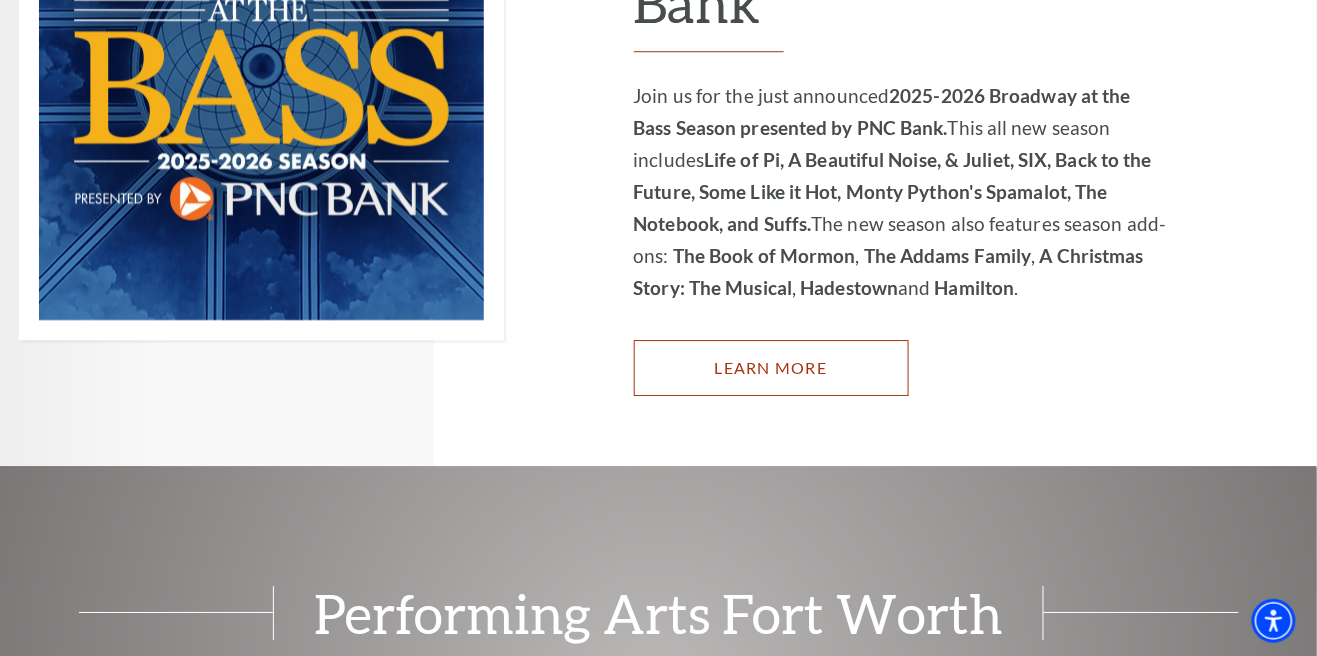 click on "Learn More" at bounding box center (771, 368) 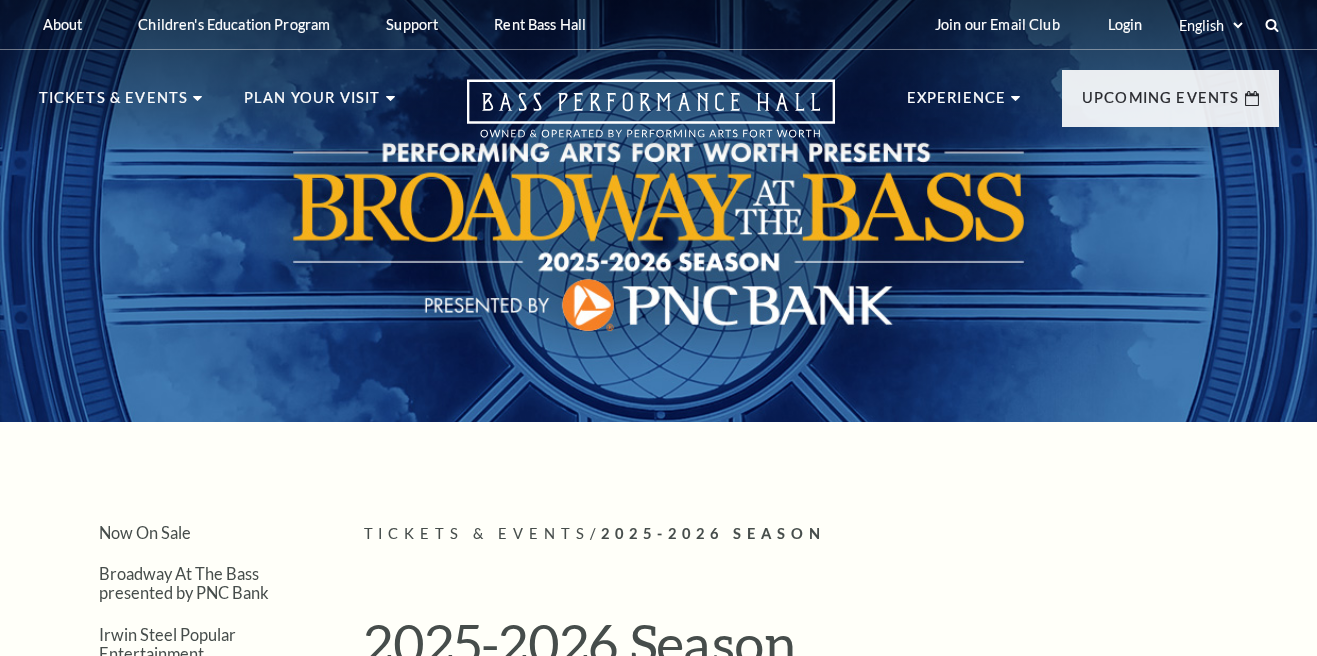 scroll, scrollTop: 0, scrollLeft: 0, axis: both 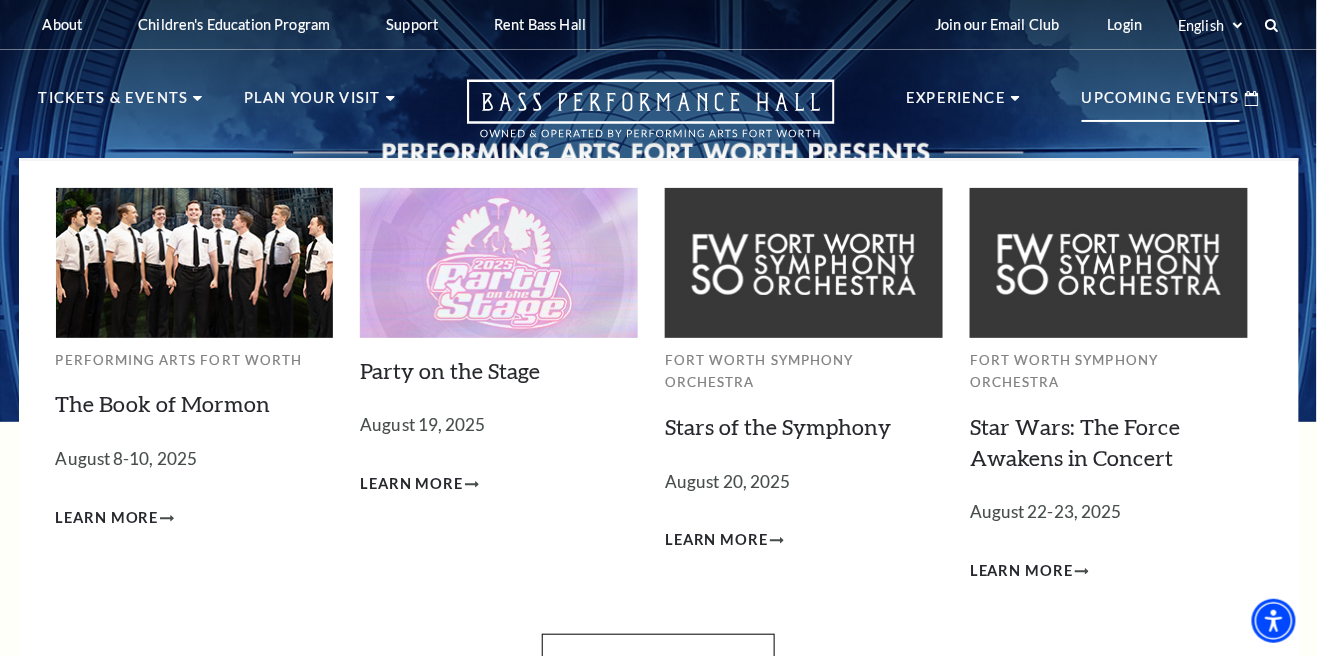 click on "Upcoming Events" at bounding box center [1161, 104] 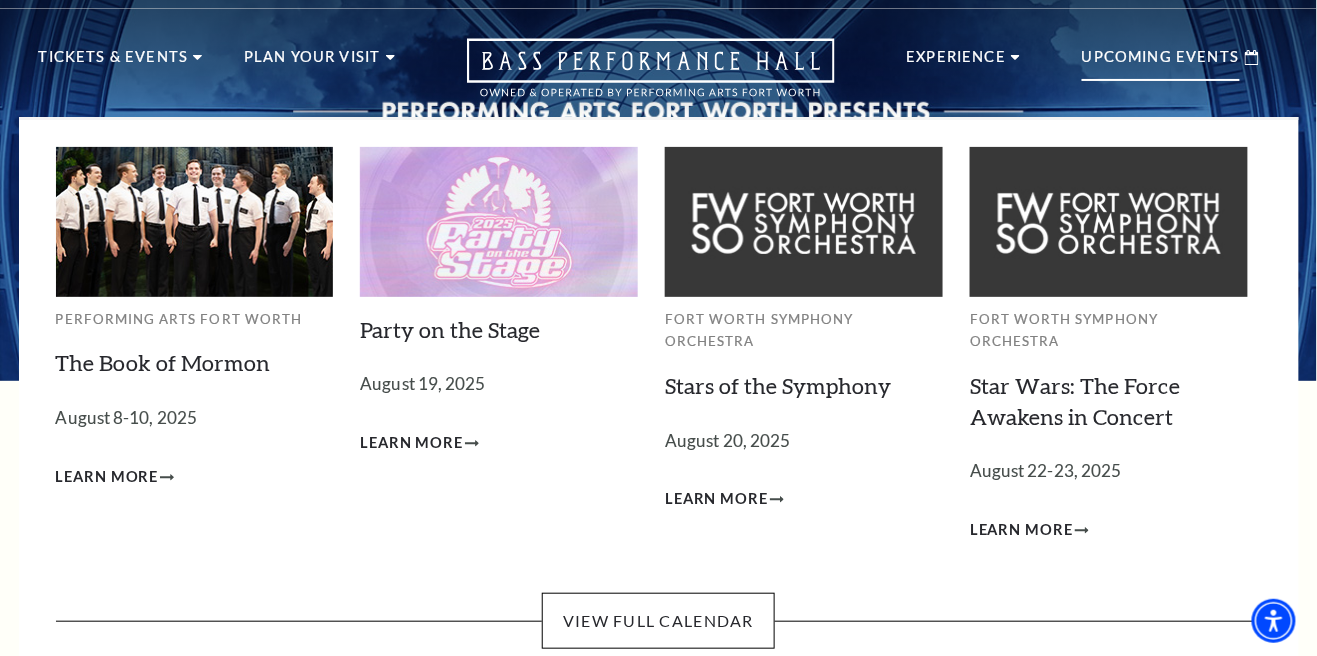scroll, scrollTop: 49, scrollLeft: 0, axis: vertical 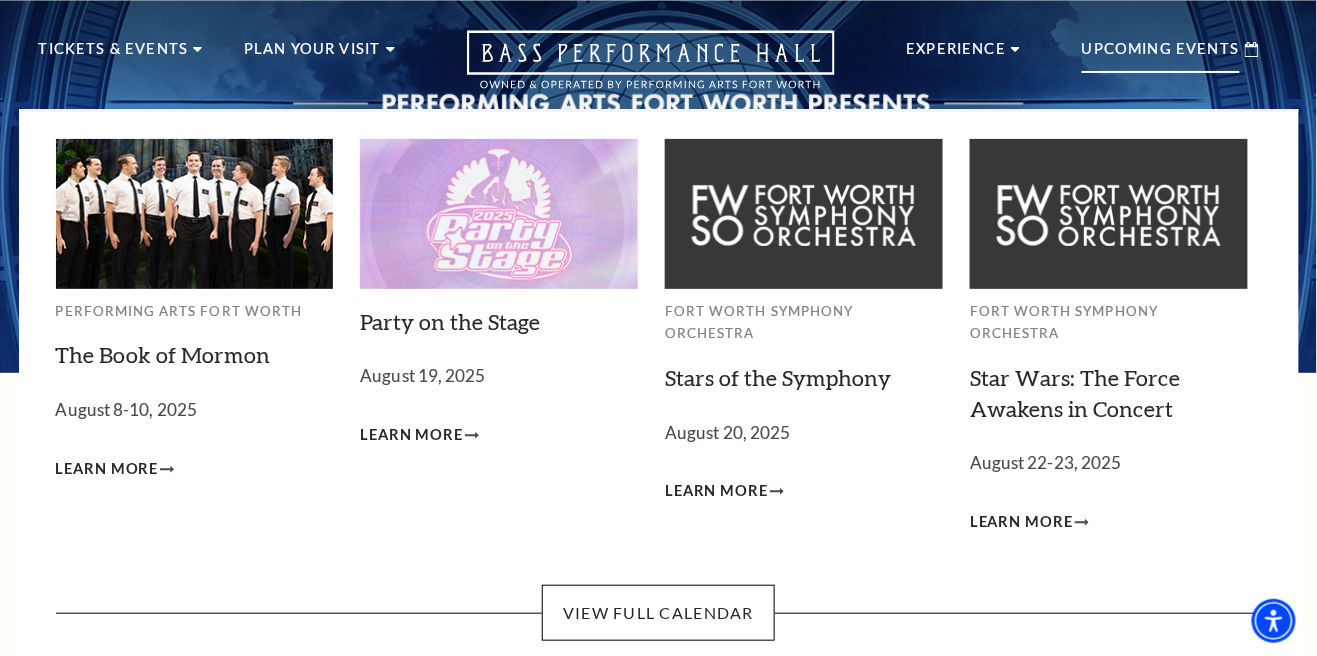 click at bounding box center [195, 213] 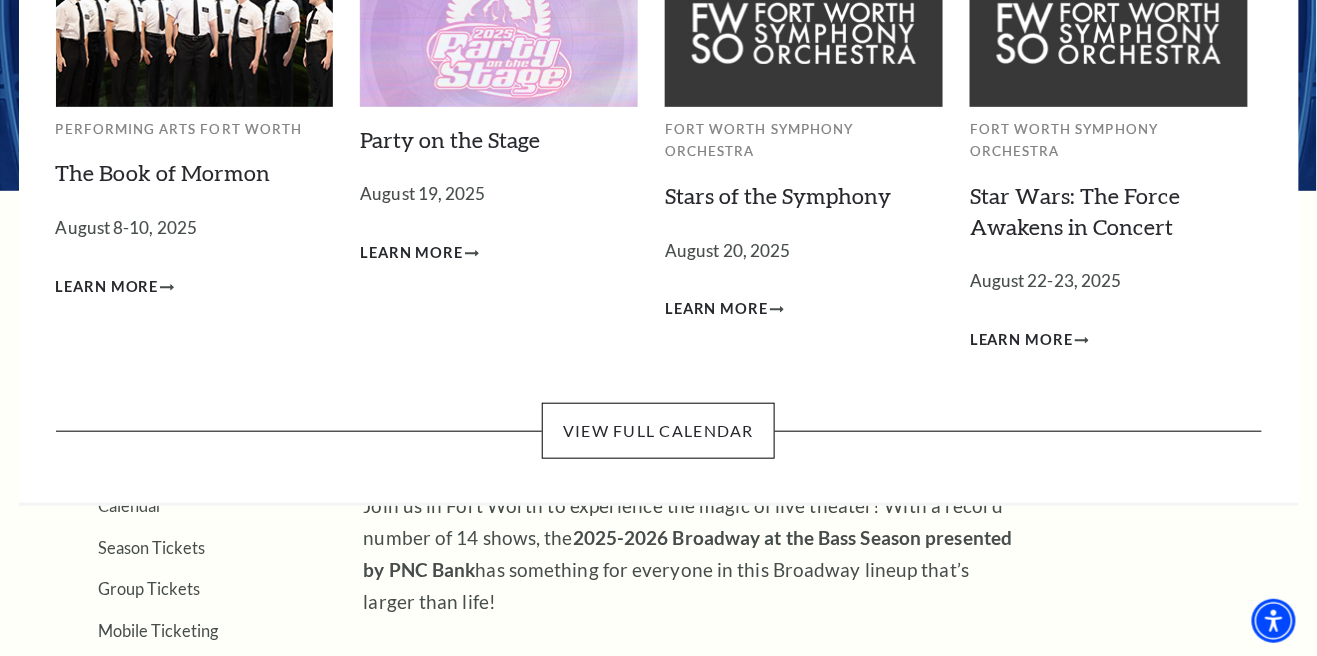 scroll, scrollTop: 233, scrollLeft: 0, axis: vertical 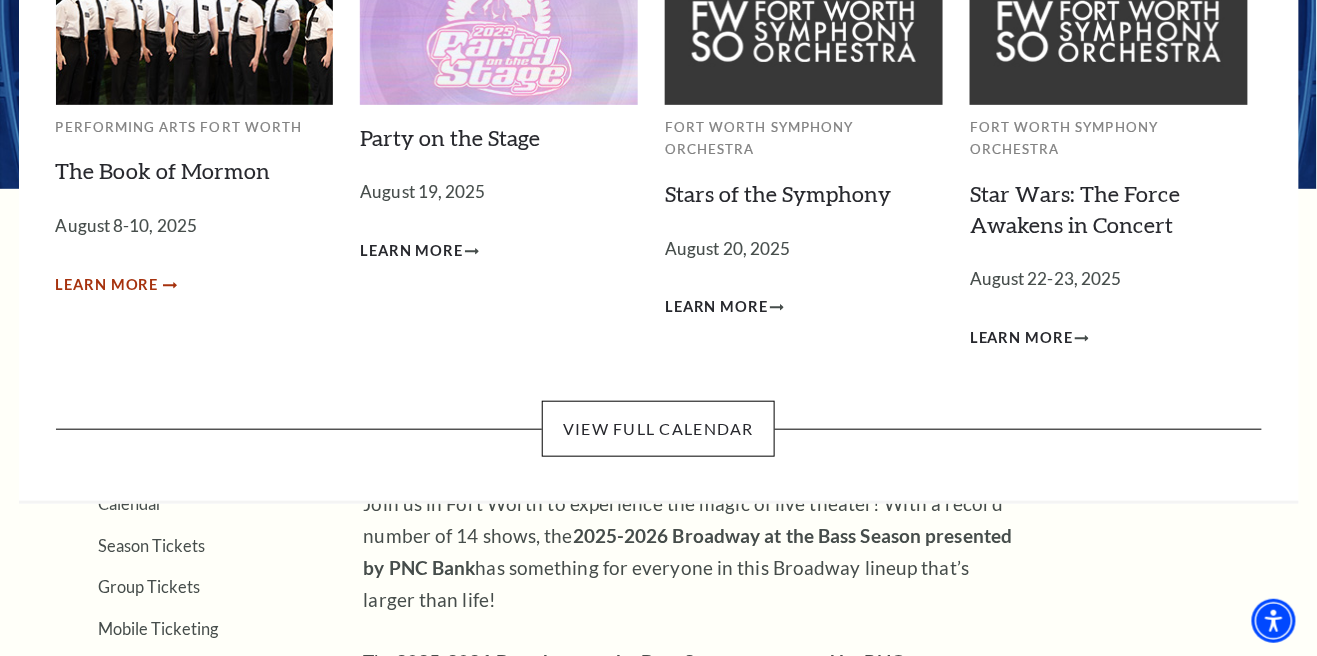 click on "Learn More" at bounding box center [115, 285] 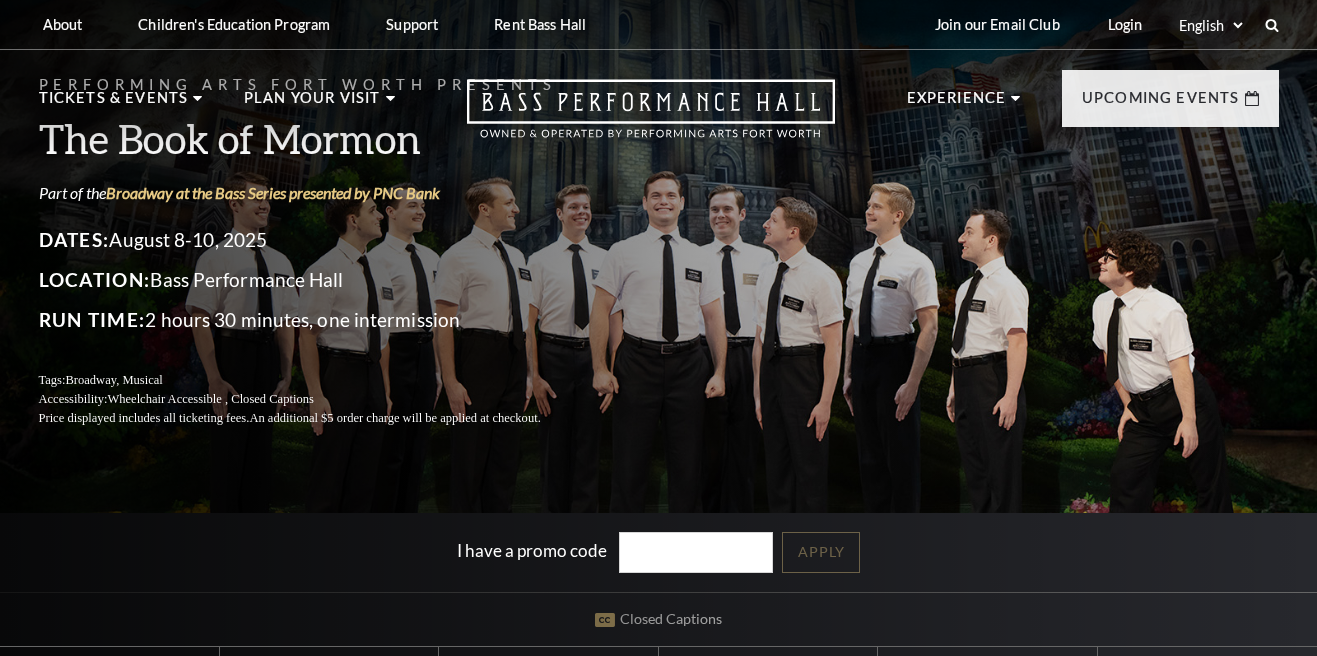 scroll, scrollTop: 0, scrollLeft: 0, axis: both 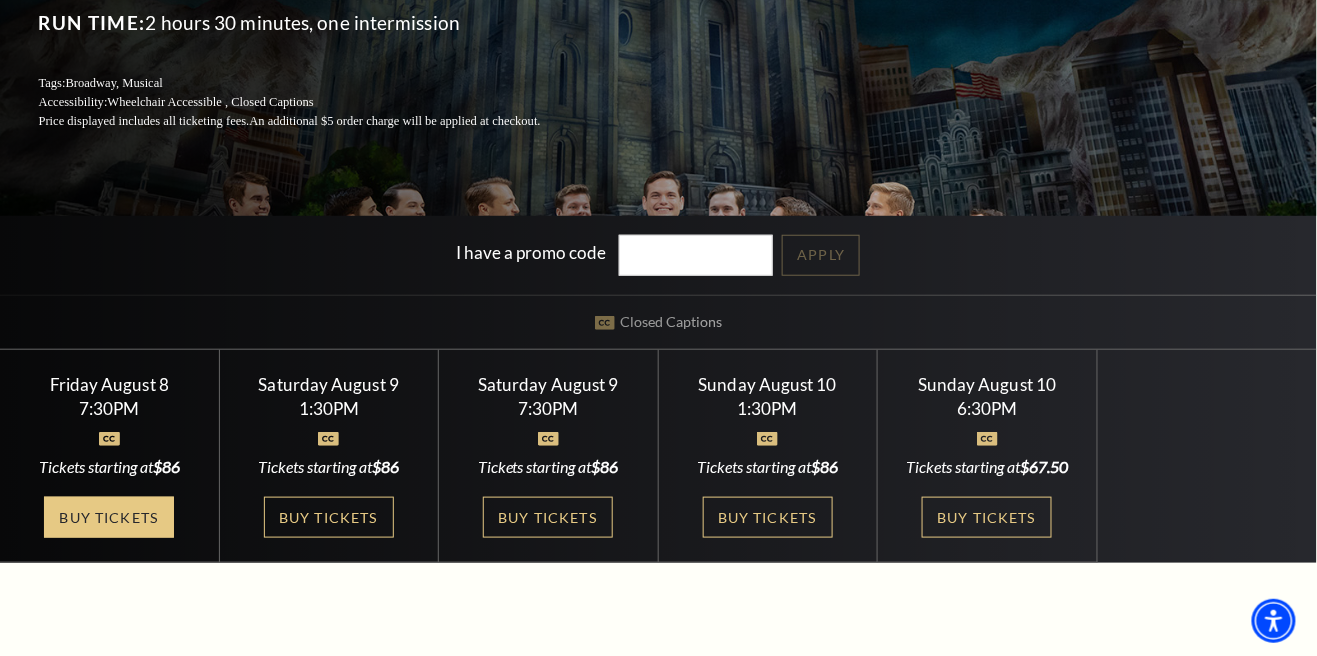 click on "Buy Tickets" at bounding box center (109, 517) 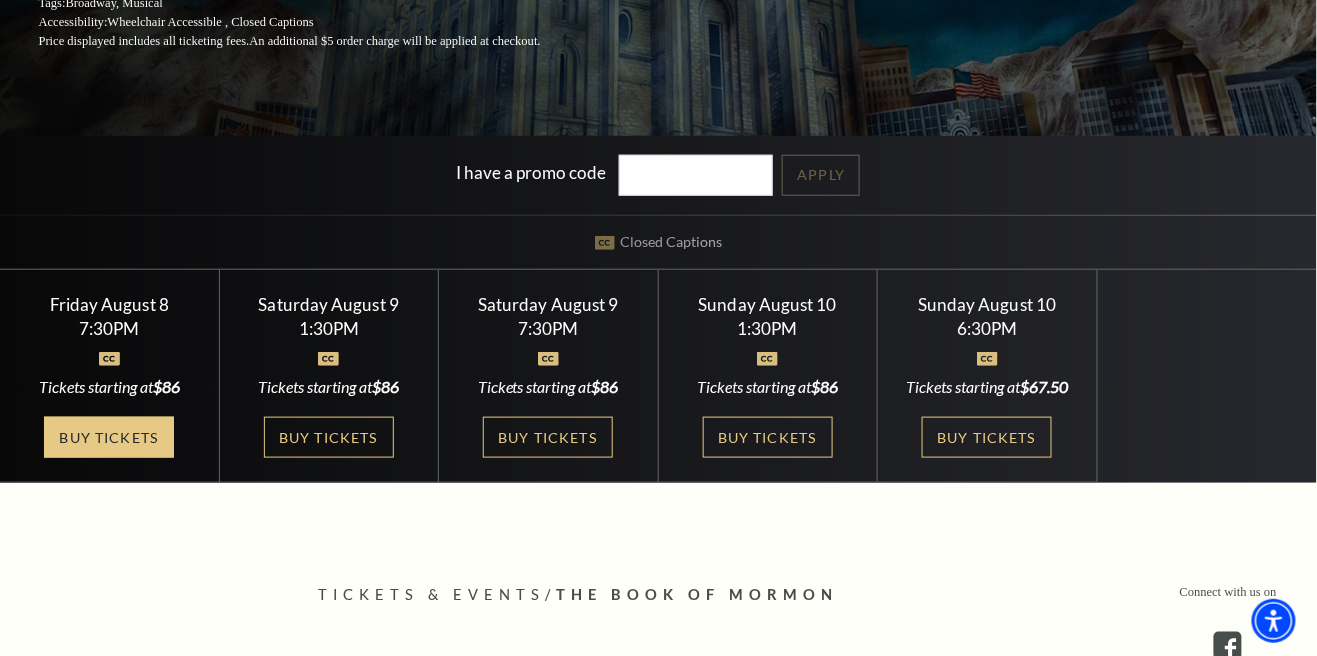 scroll, scrollTop: 393, scrollLeft: 0, axis: vertical 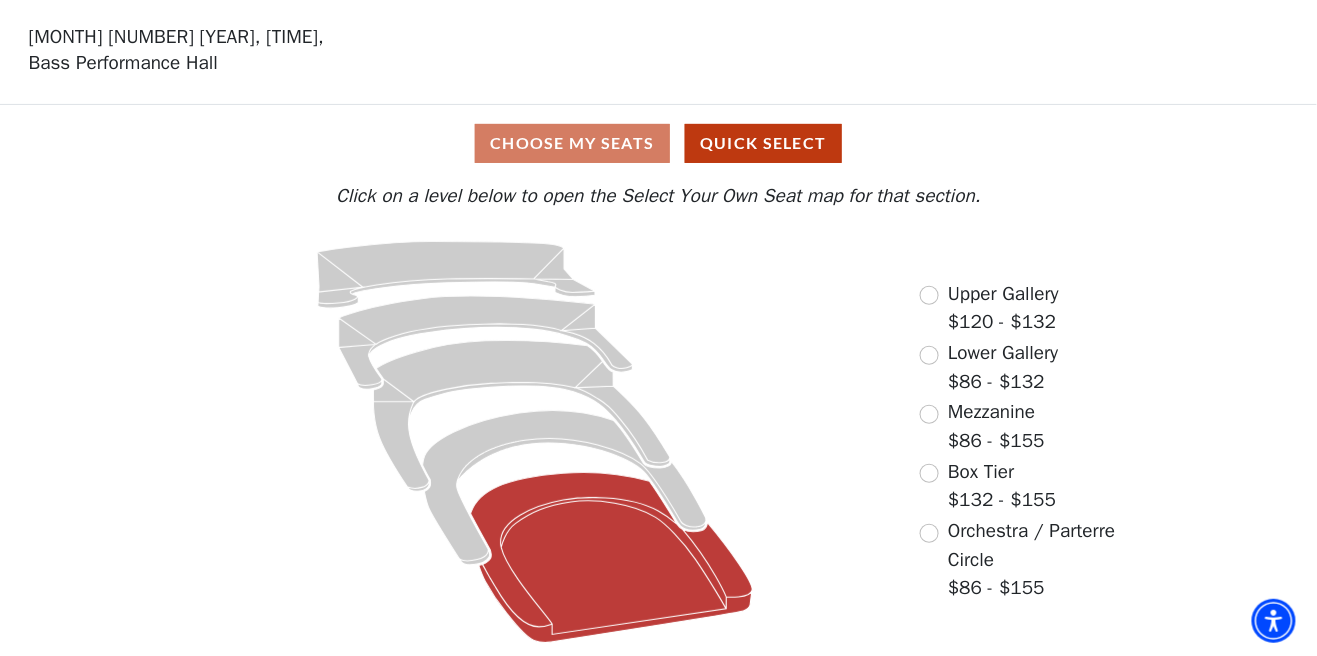click 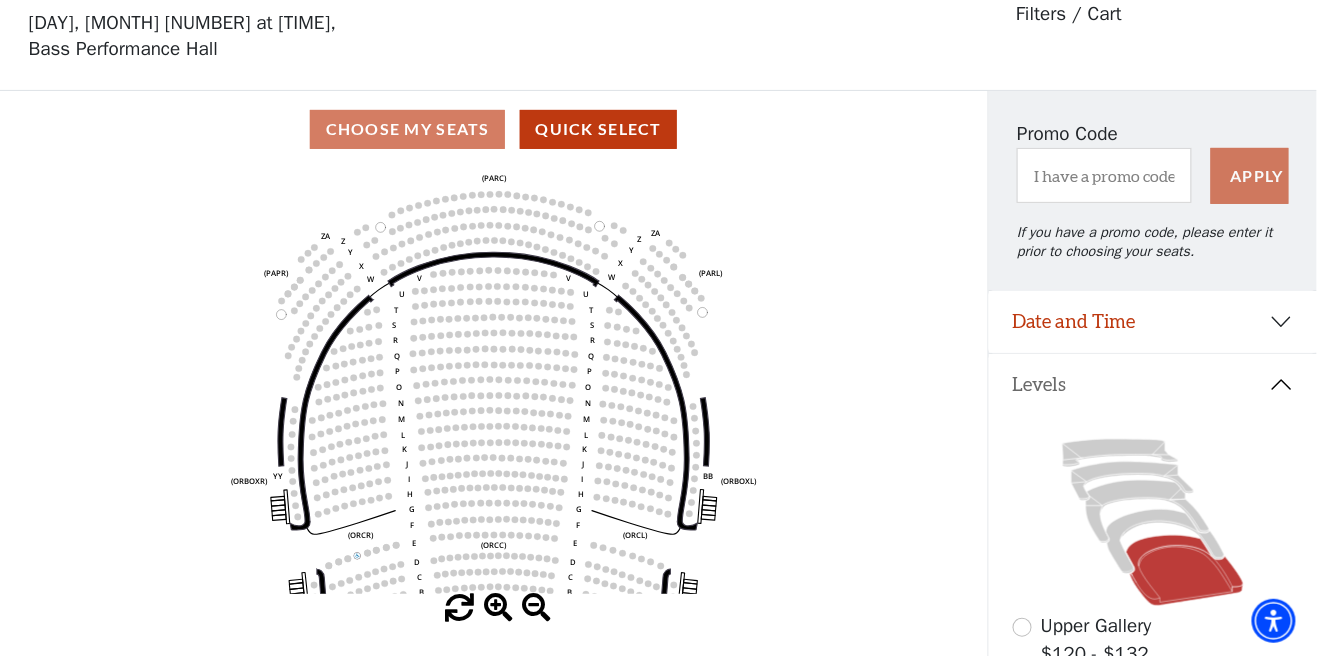 scroll, scrollTop: 92, scrollLeft: 0, axis: vertical 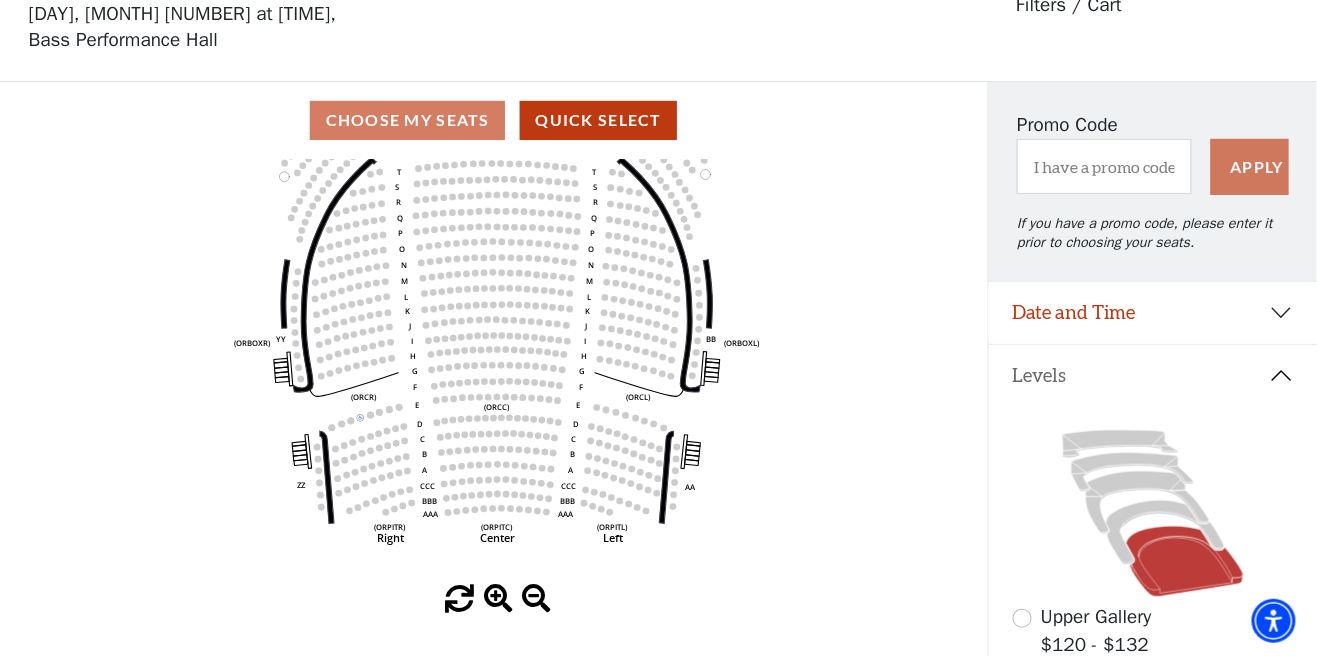 click 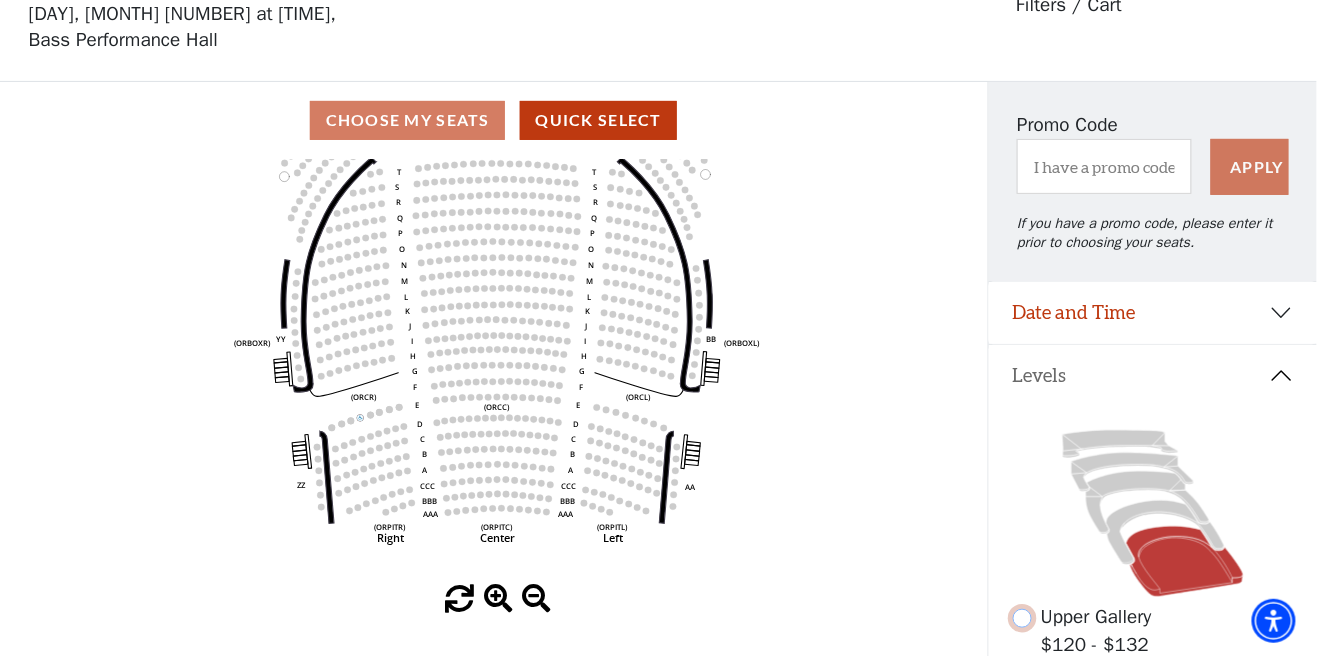 click at bounding box center [1022, 618] 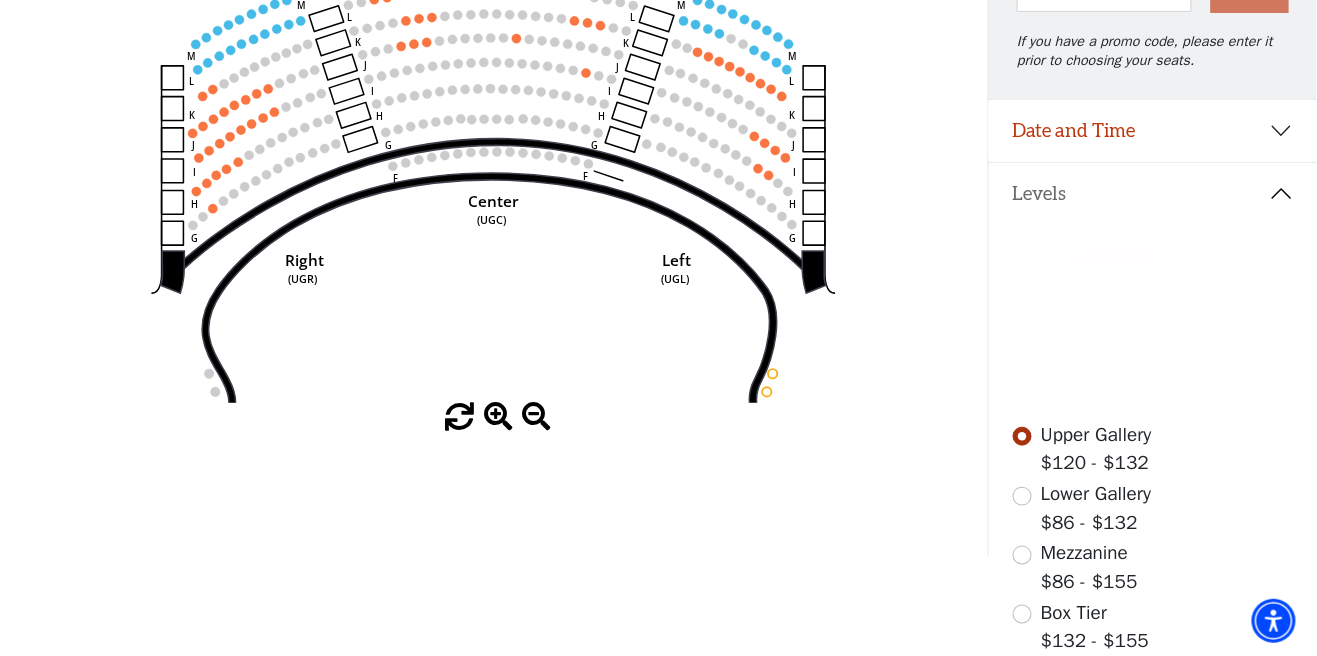 scroll, scrollTop: 282, scrollLeft: 0, axis: vertical 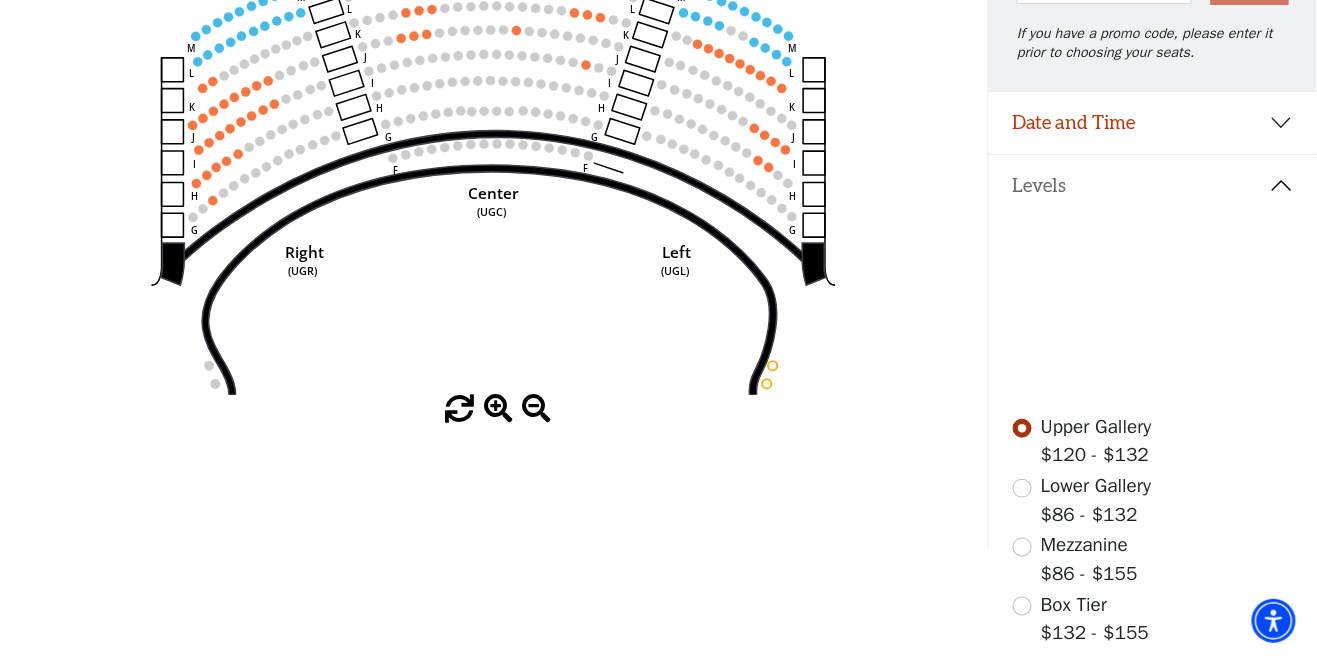 click on "Lower Gallery $86 - $132" at bounding box center (1153, 500) 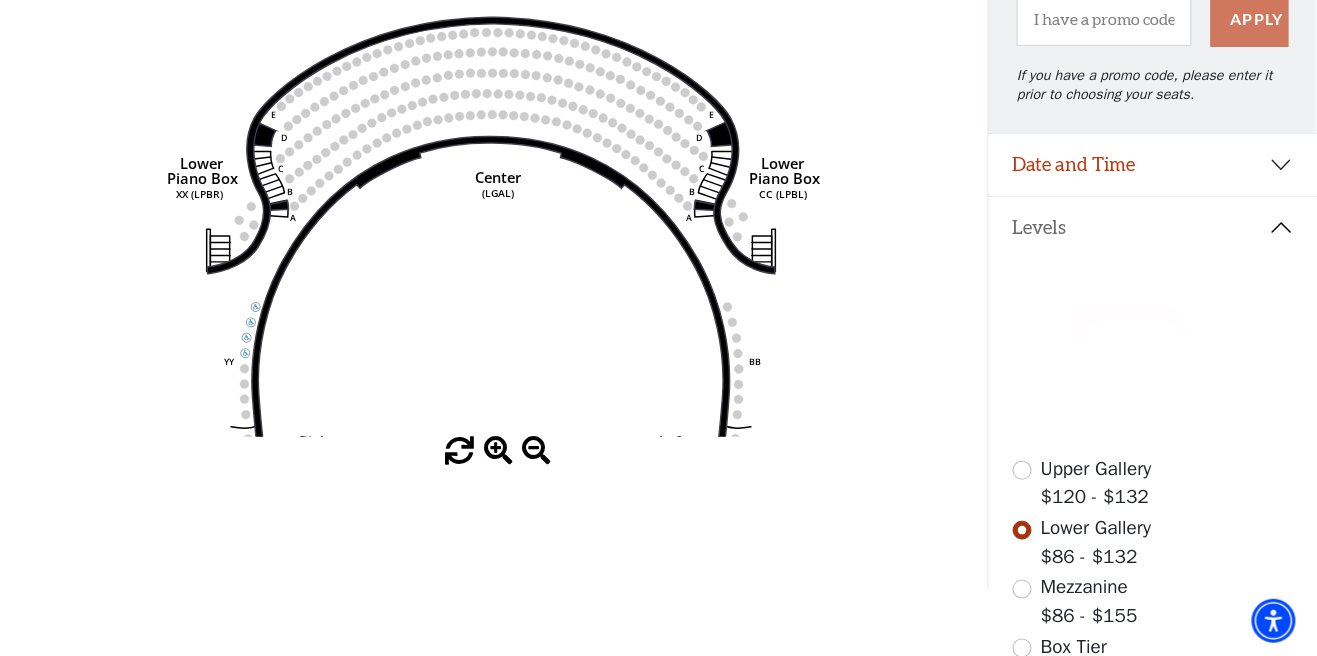 scroll, scrollTop: 244, scrollLeft: 0, axis: vertical 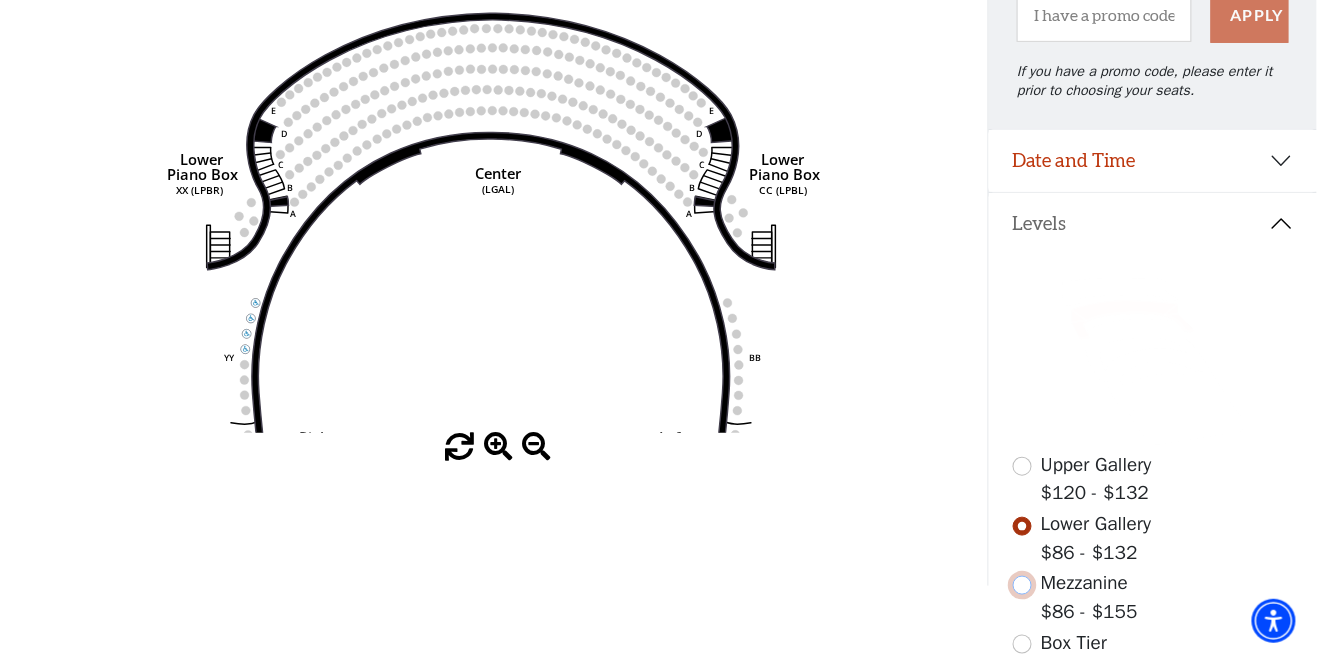 click at bounding box center (1022, 585) 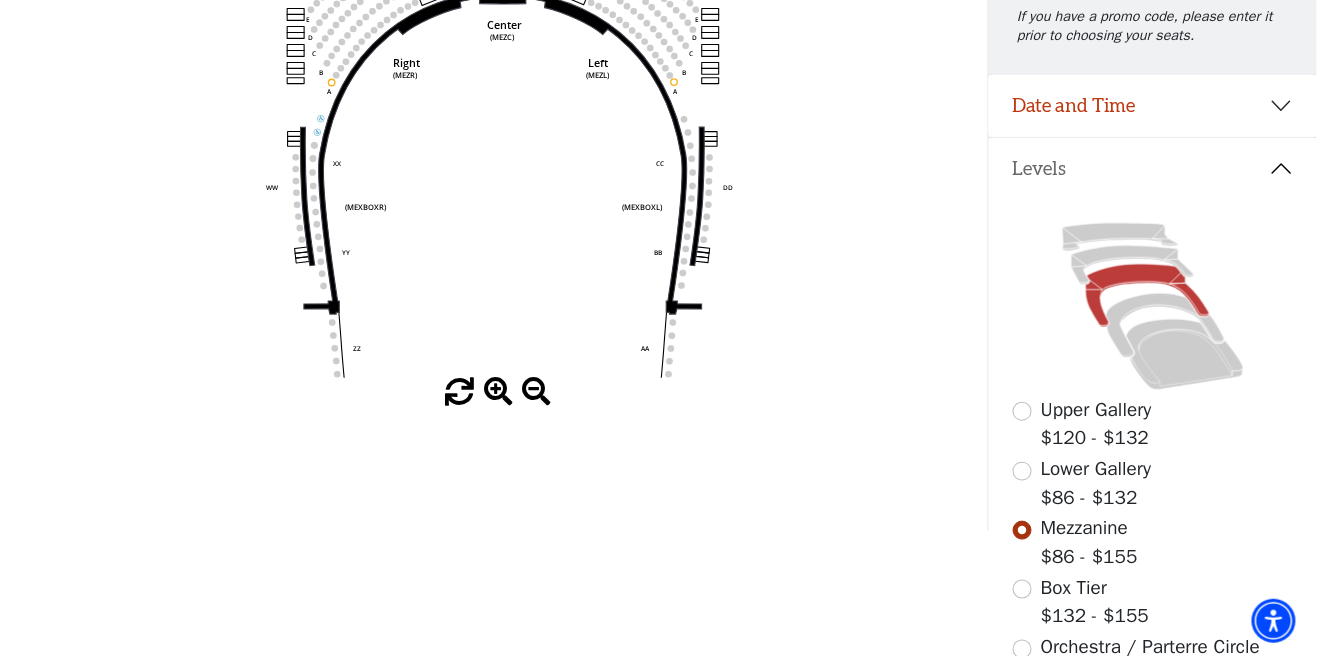 scroll, scrollTop: 301, scrollLeft: 0, axis: vertical 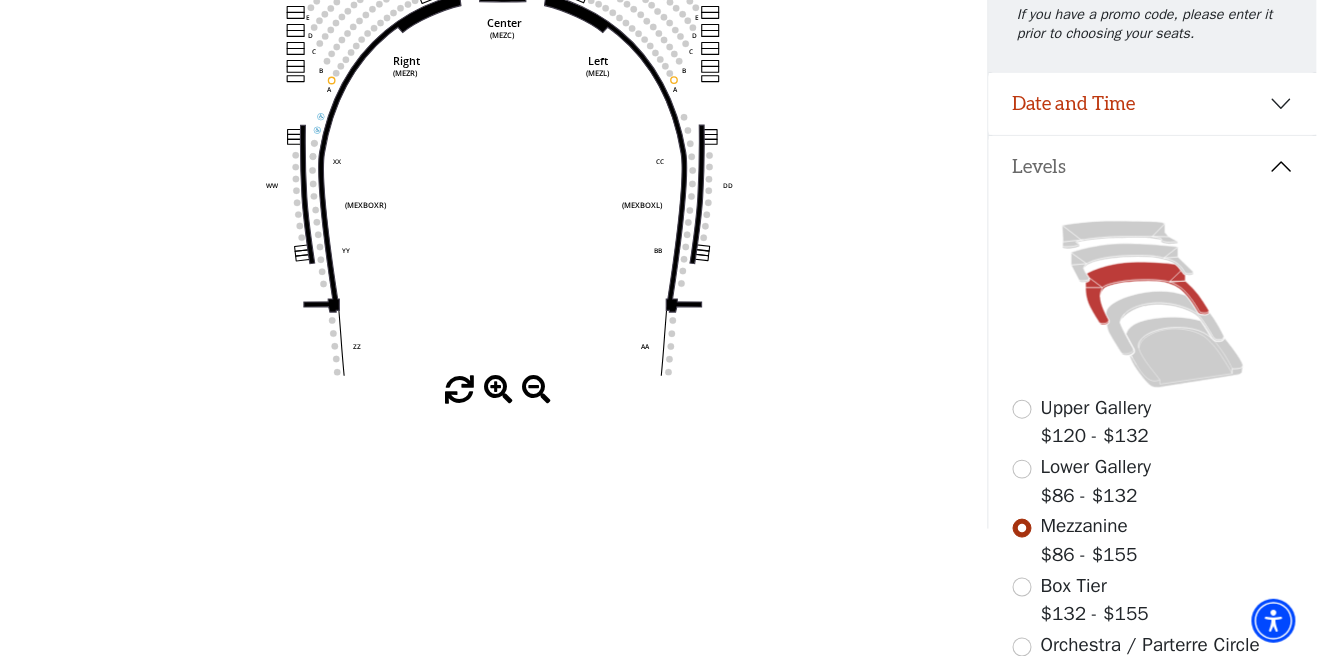 click on "Box Tier $132 - $155" at bounding box center (1153, 600) 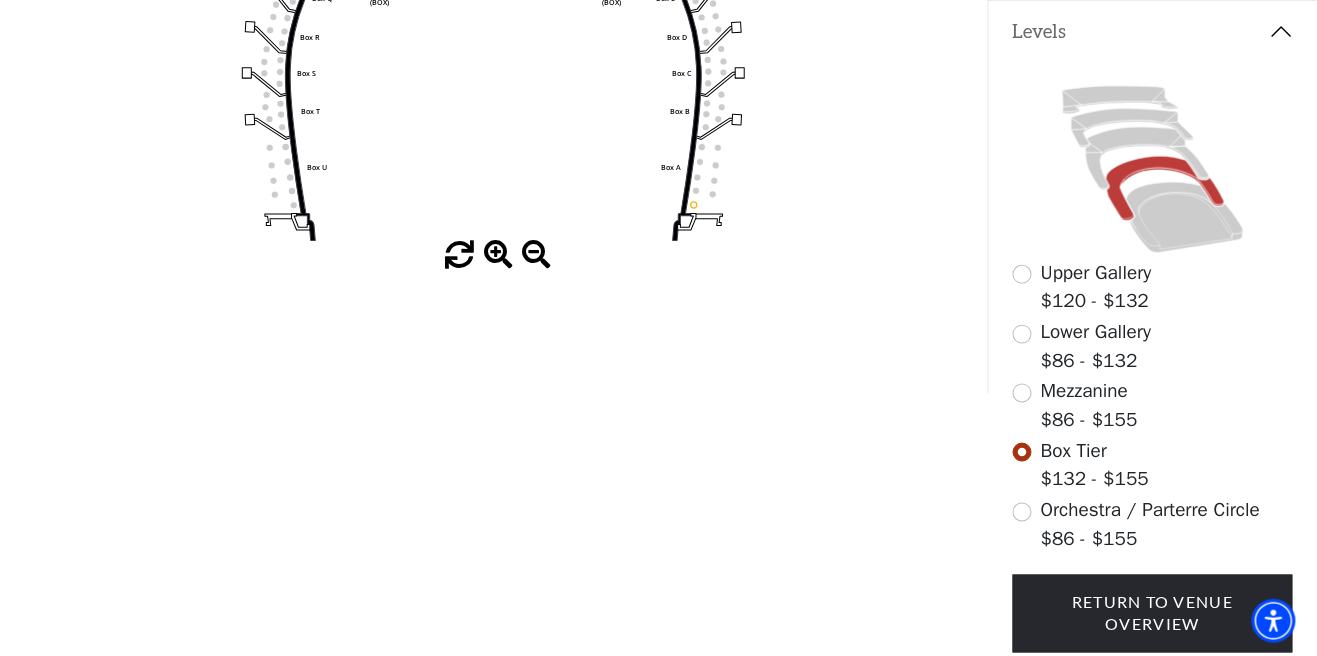 scroll, scrollTop: 442, scrollLeft: 0, axis: vertical 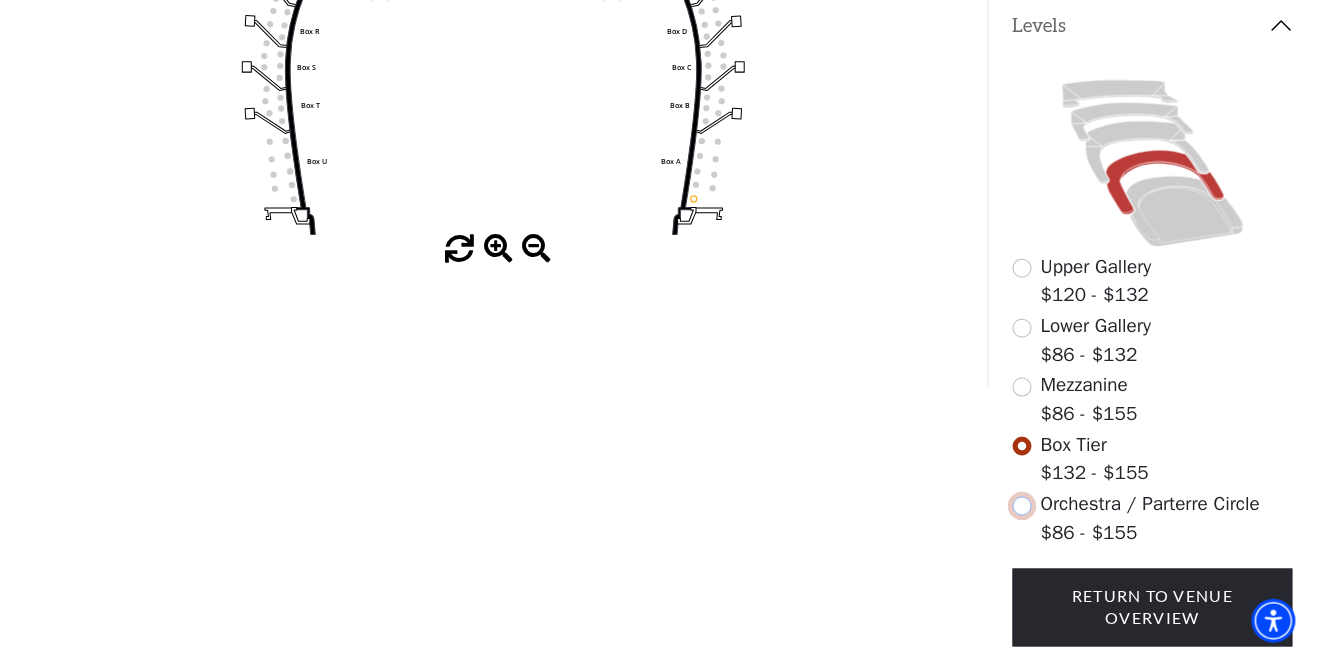 click at bounding box center (1022, 506) 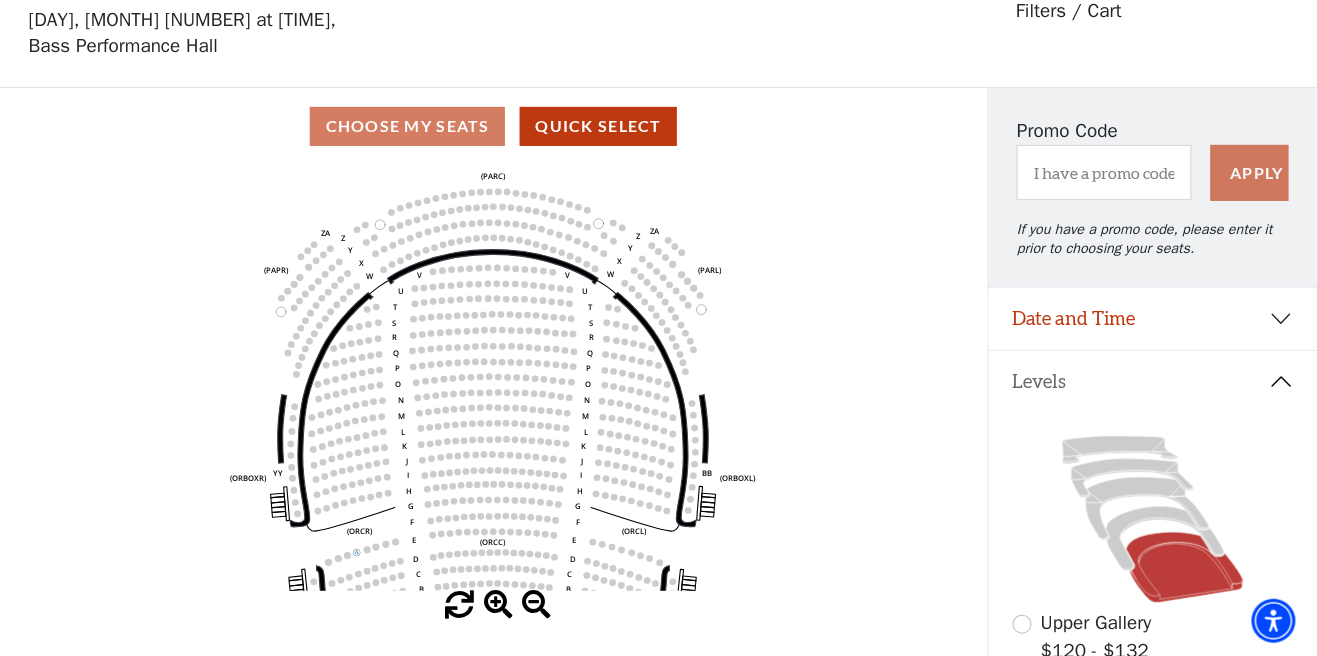 scroll, scrollTop: 92, scrollLeft: 0, axis: vertical 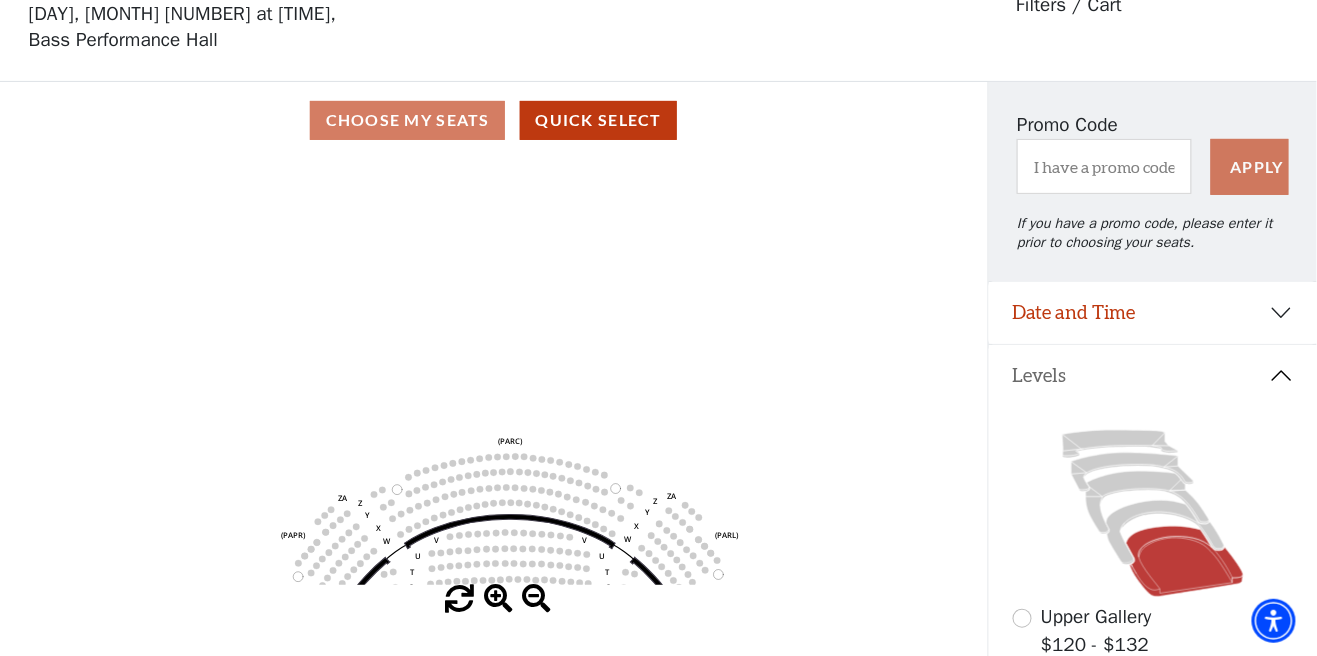 click on "[DAY], [MONTH] [NUMBER] at [TIME],
[VENUE]" at bounding box center [494, 27] 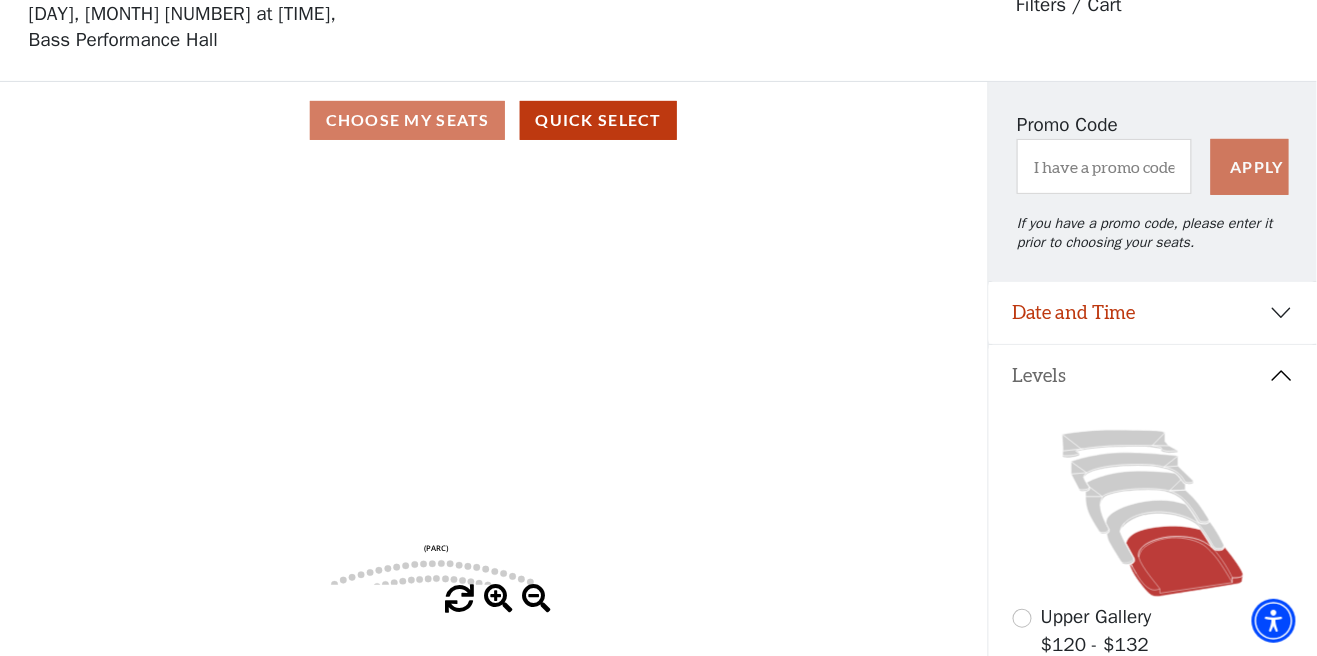 click on "[DAY], [MONTH] [NUMBER] at [TIME],
[VENUE]" at bounding box center [494, 27] 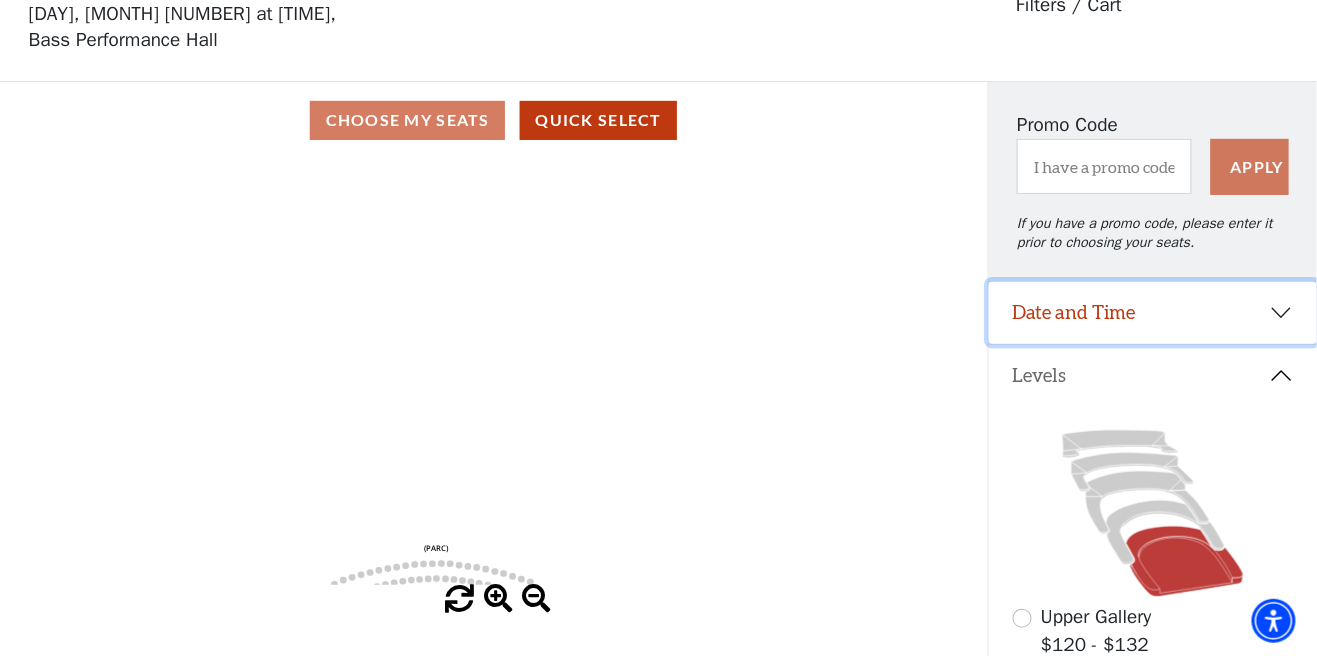 click on "Date and Time" at bounding box center [1153, 313] 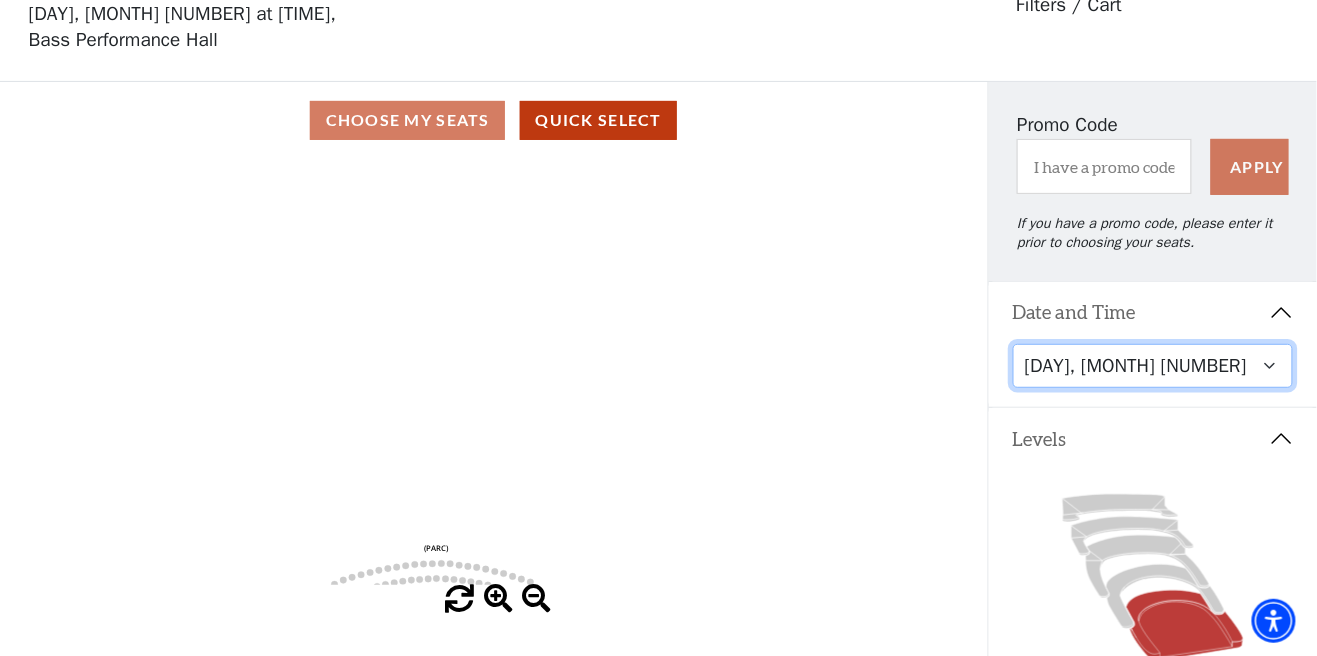 click on "[DAY], [MONTH] [NUMBER] at [TIME] [DAY], [MONTH] [NUMBER] at [TIME] [DAY], [MONTH] [NUMBER] at [TIME] [DAY], [MONTH] [NUMBER] at [TIME] [DAY], [MONTH] [NUMBER] at [TIME]" at bounding box center (1153, 366) 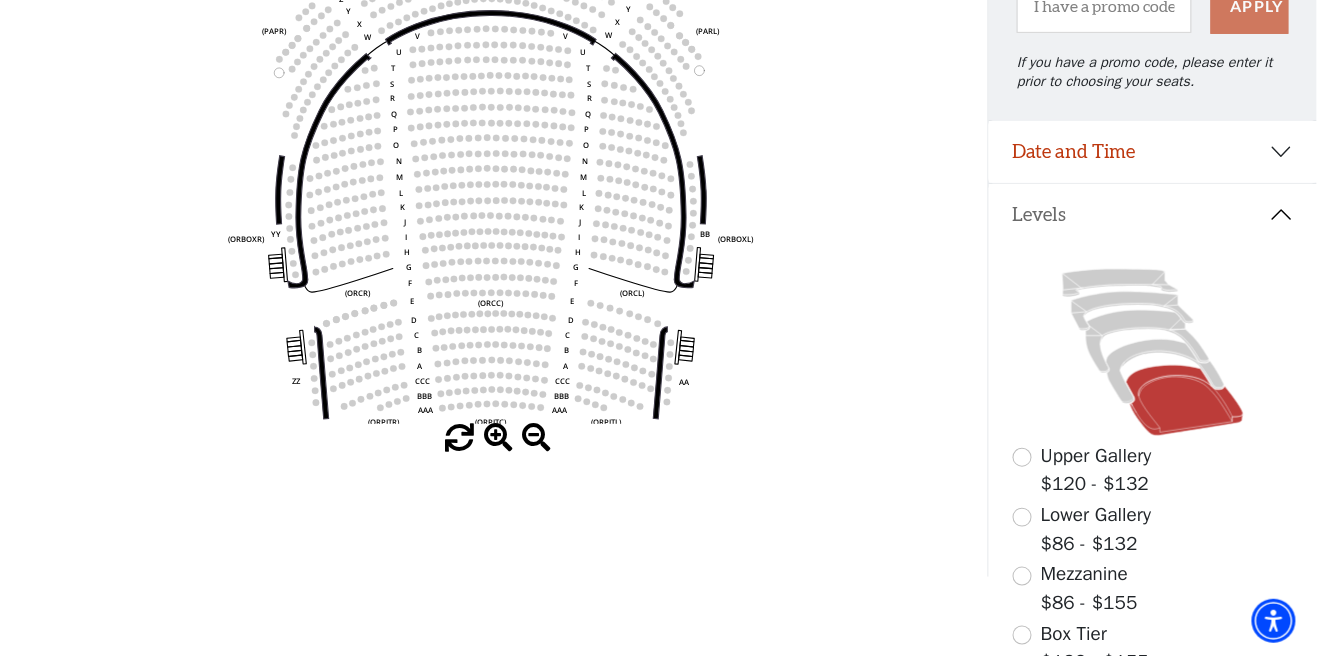scroll, scrollTop: 253, scrollLeft: 0, axis: vertical 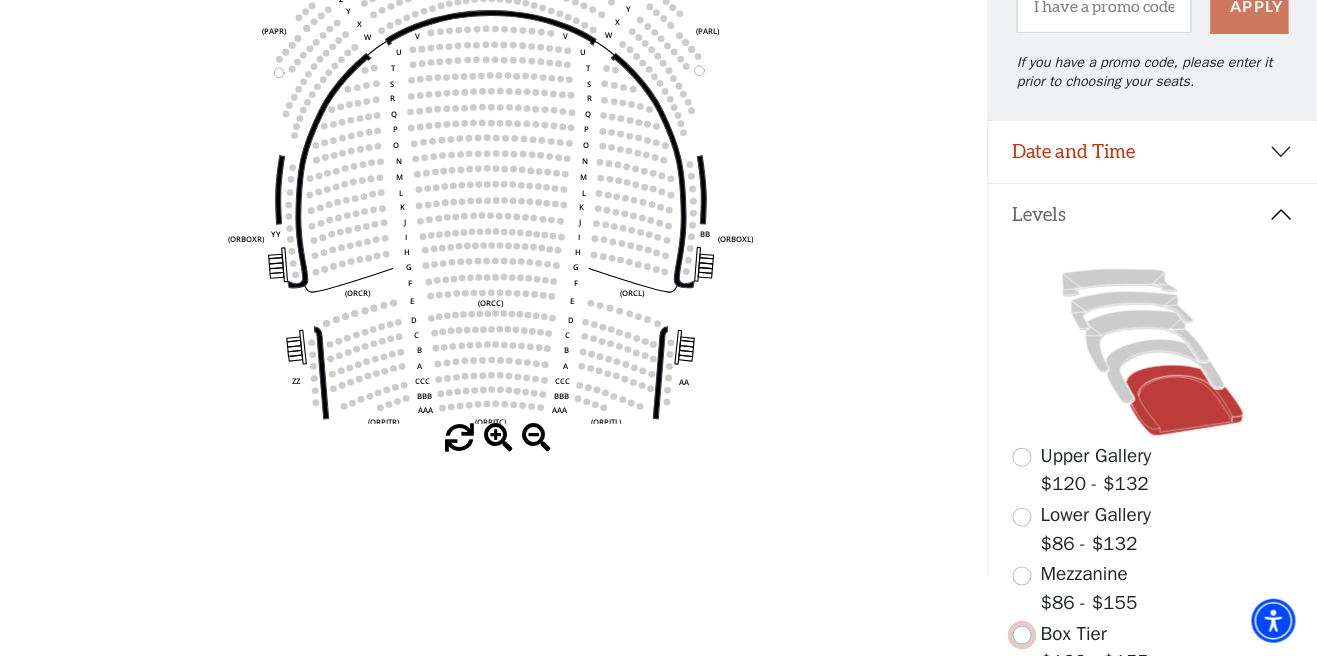 click at bounding box center [1022, 635] 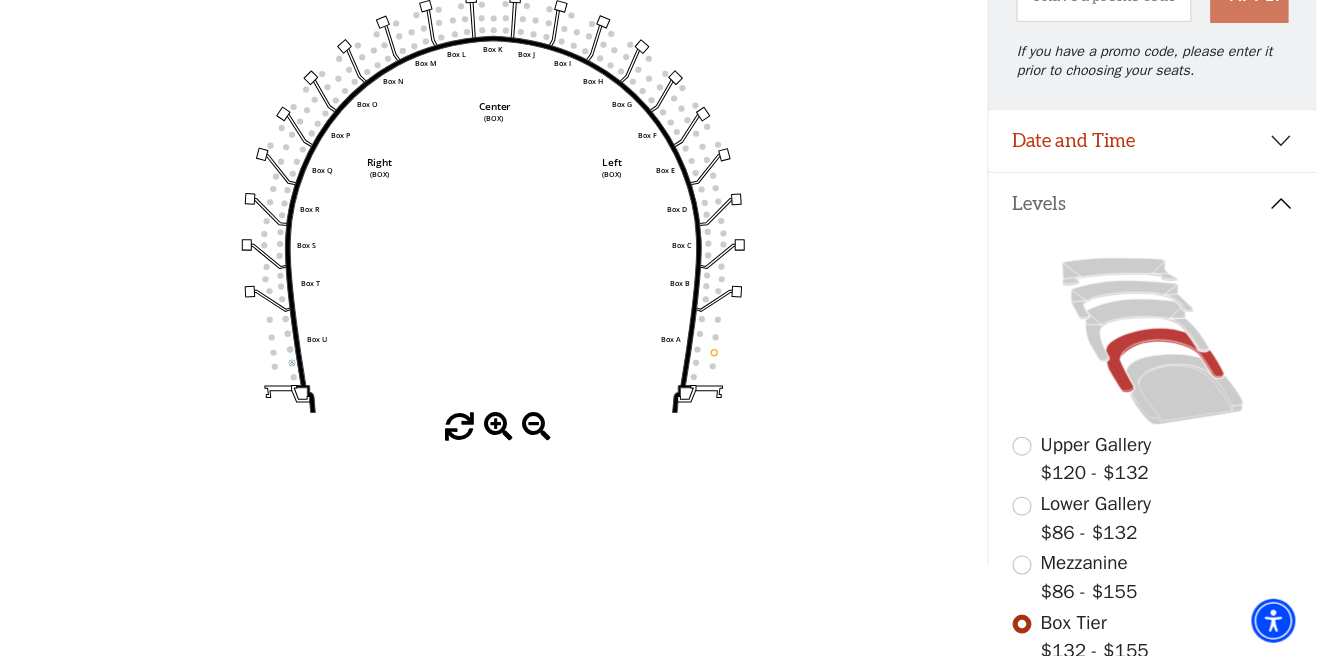 scroll, scrollTop: 258, scrollLeft: 0, axis: vertical 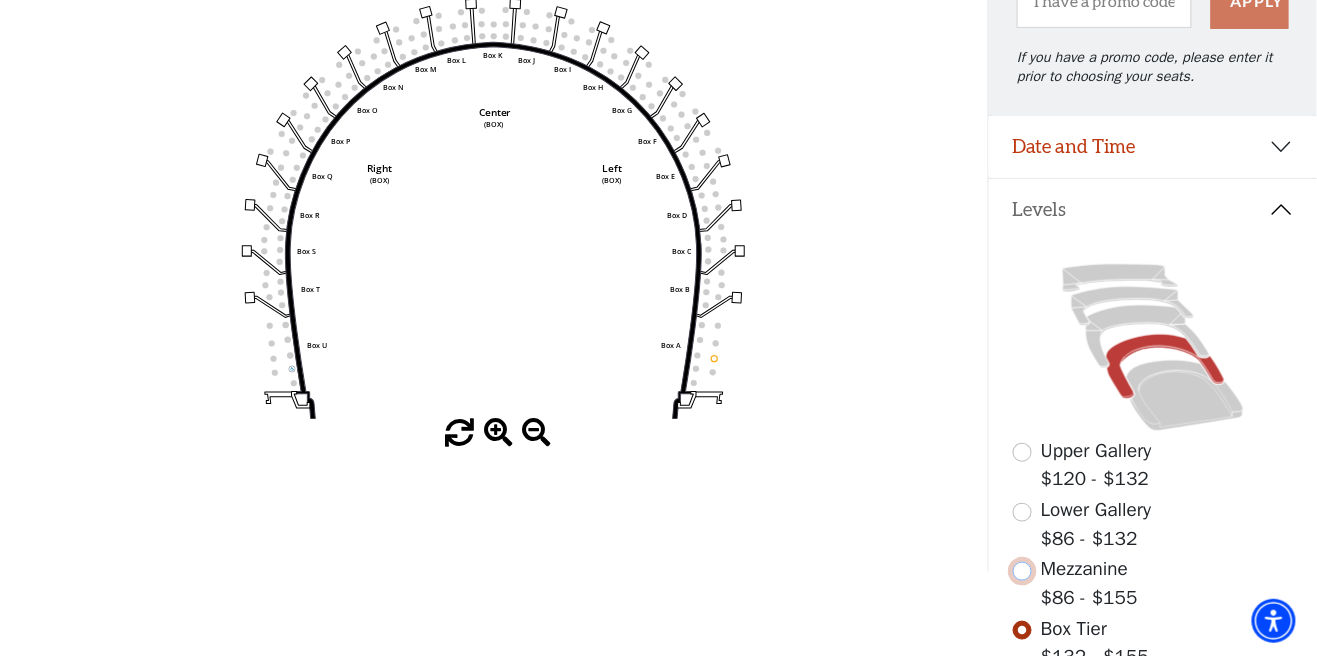 click at bounding box center (1022, 571) 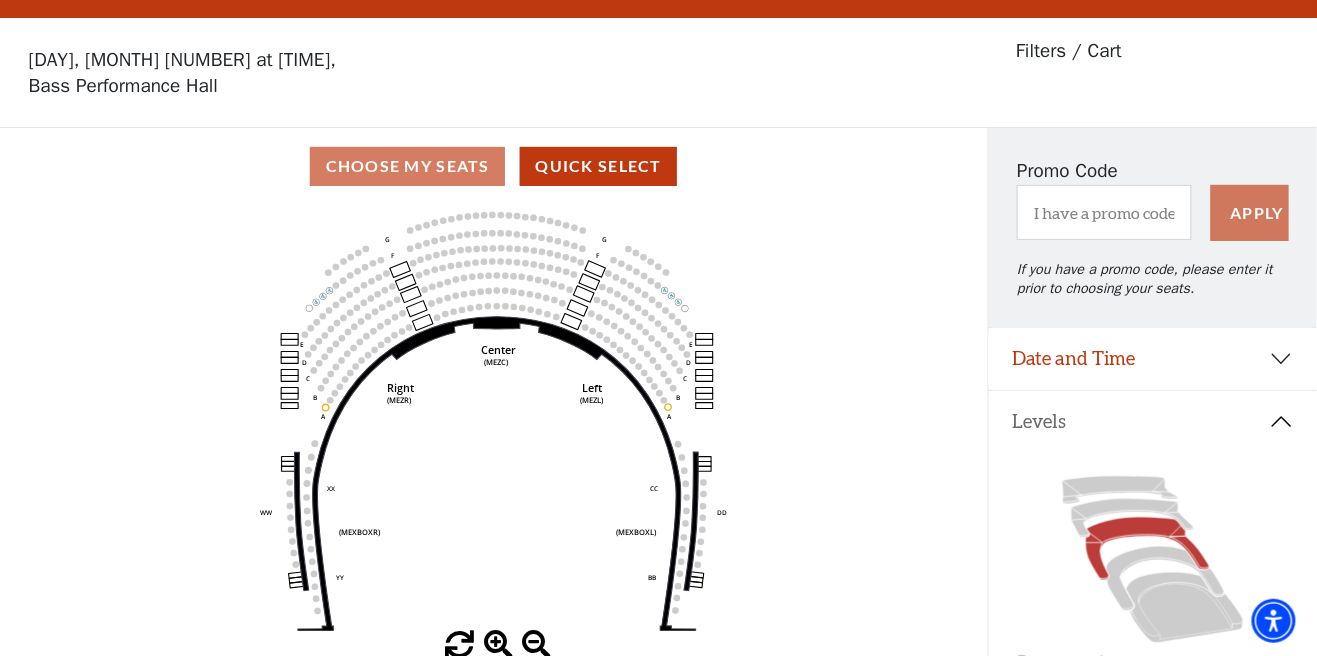 scroll, scrollTop: 92, scrollLeft: 0, axis: vertical 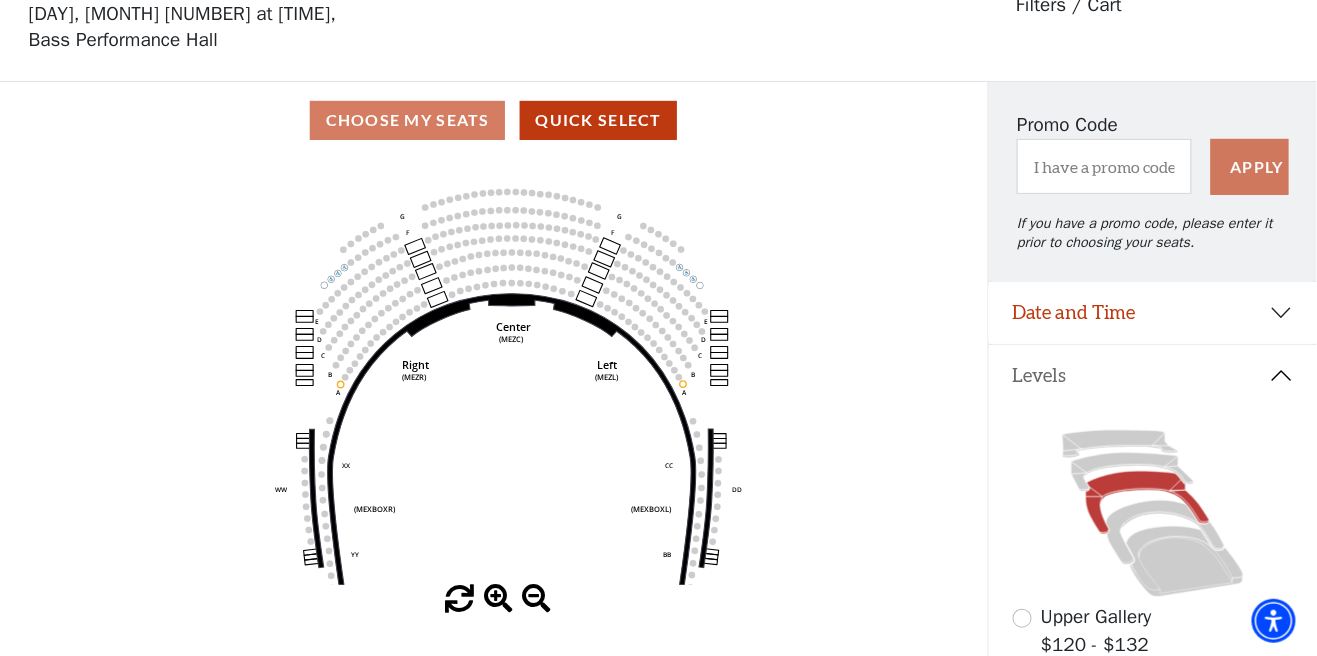 click at bounding box center (1022, 678) 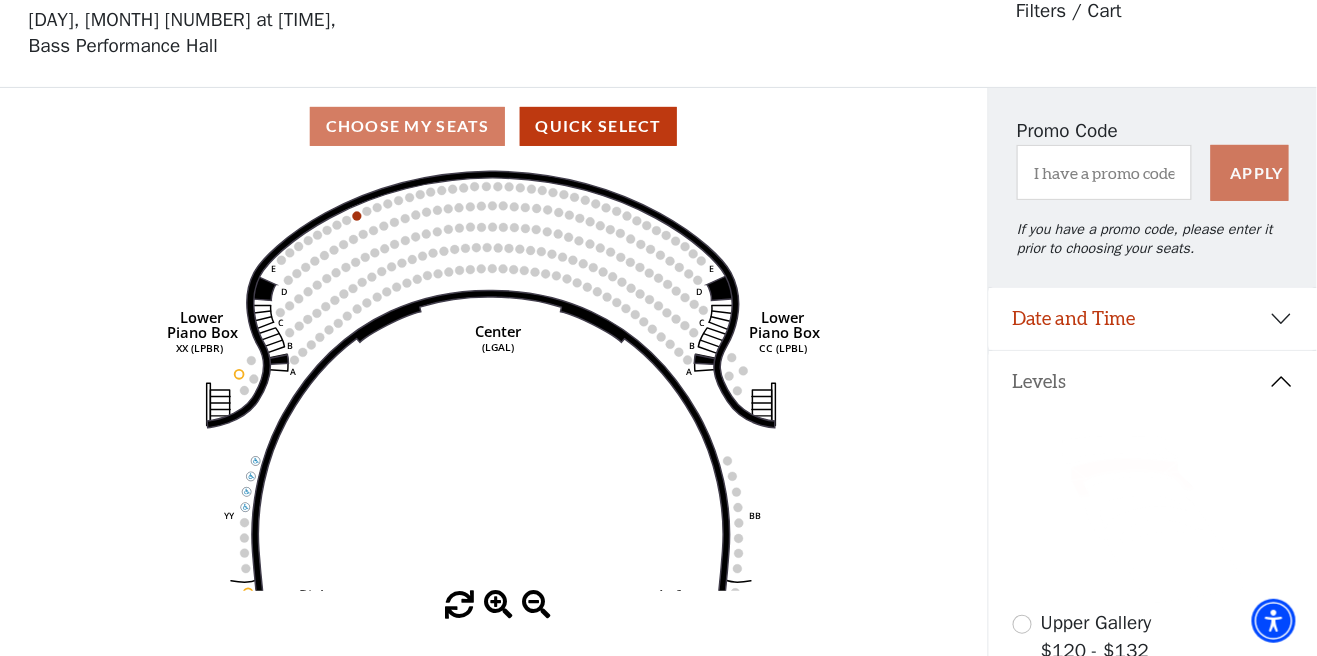 scroll, scrollTop: 92, scrollLeft: 0, axis: vertical 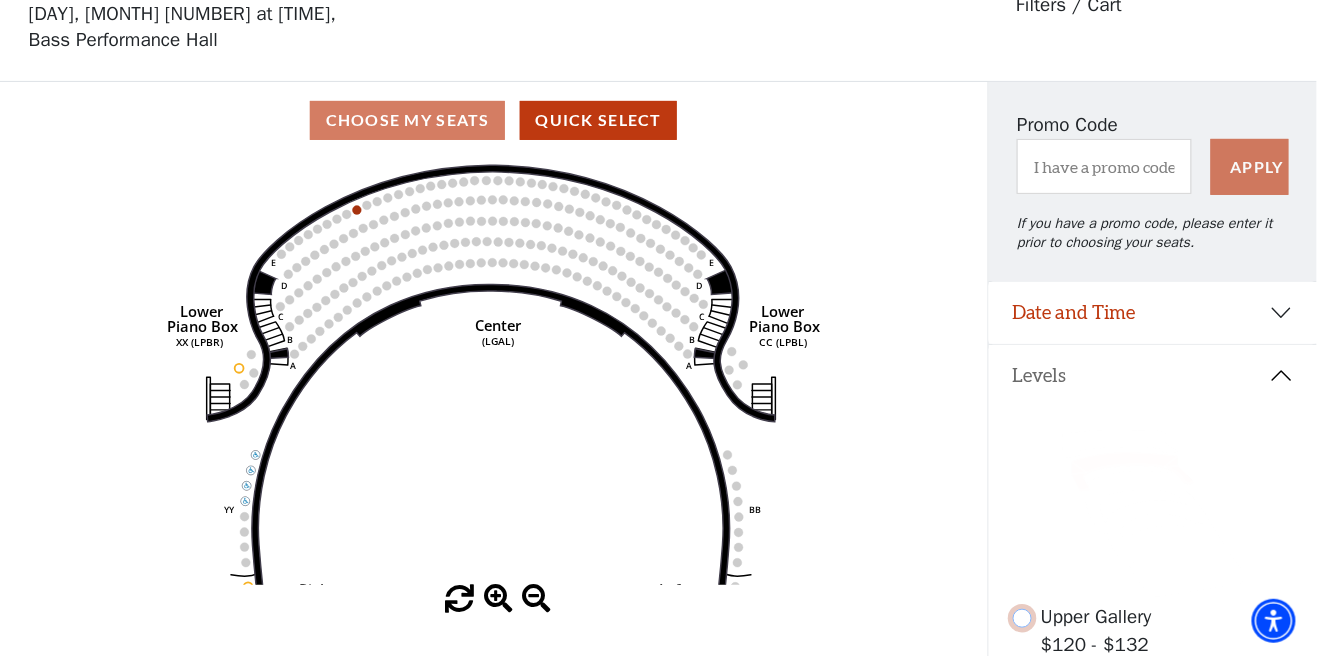 click at bounding box center [1022, 618] 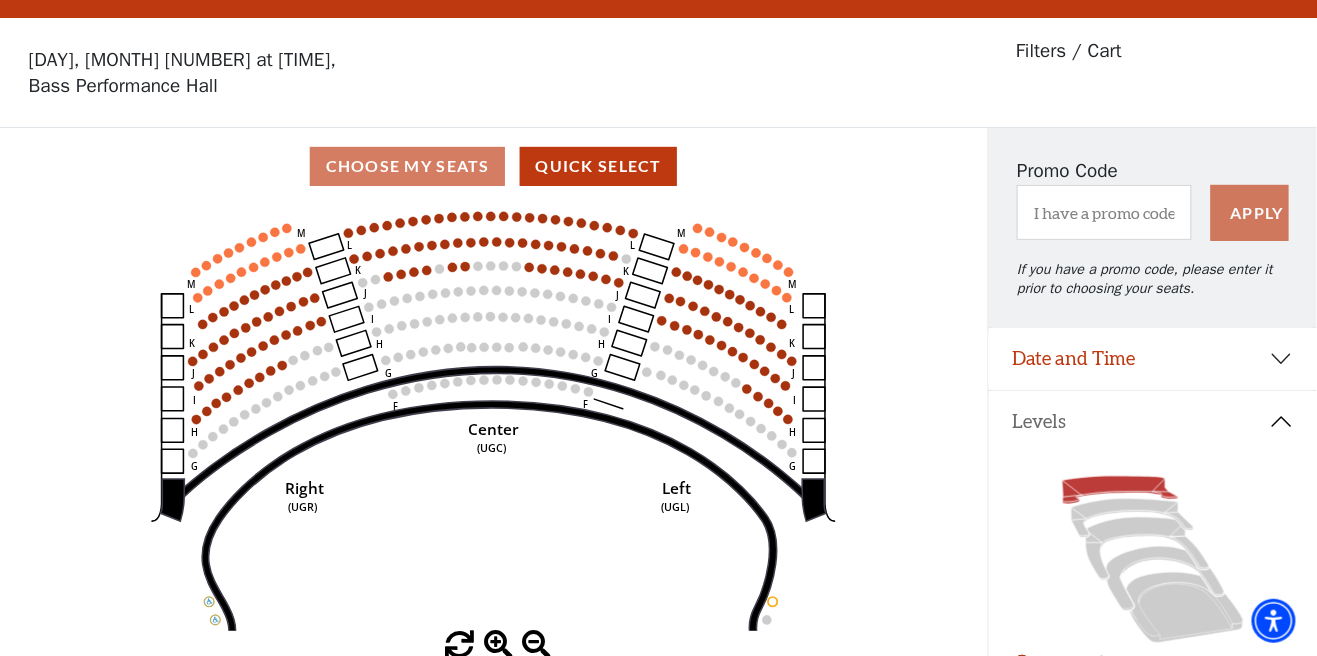 scroll, scrollTop: 92, scrollLeft: 0, axis: vertical 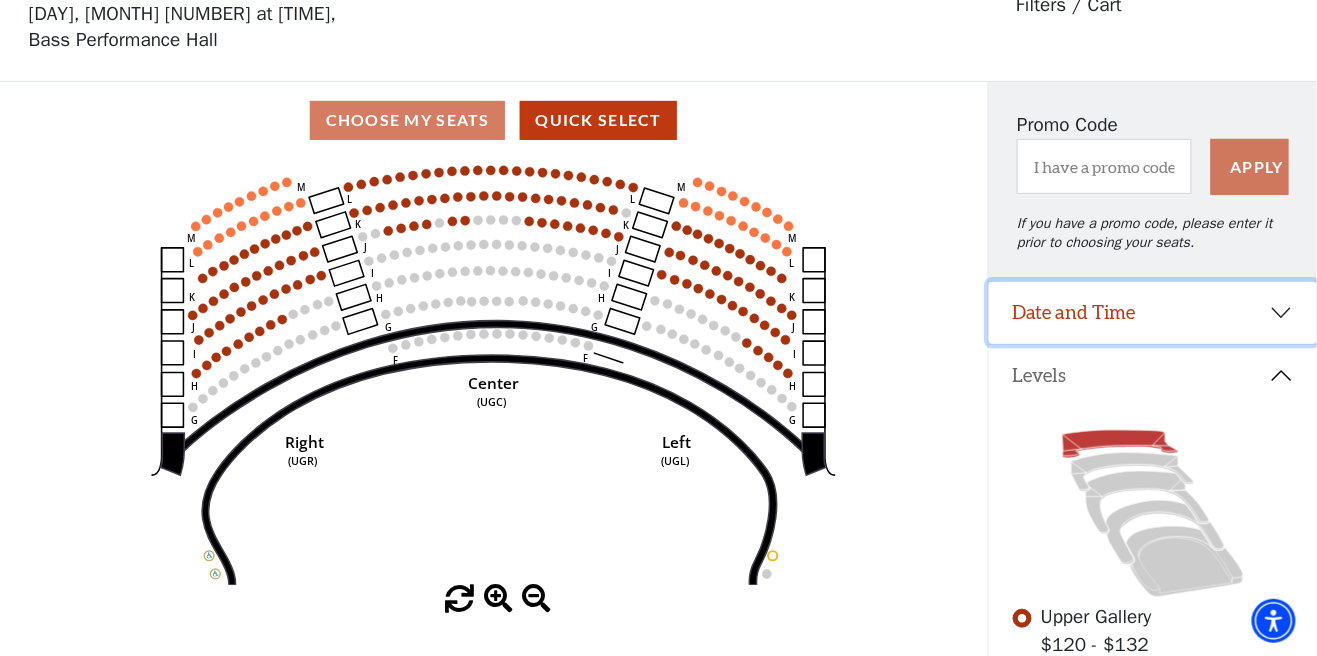 click on "Date and Time" at bounding box center [1153, 313] 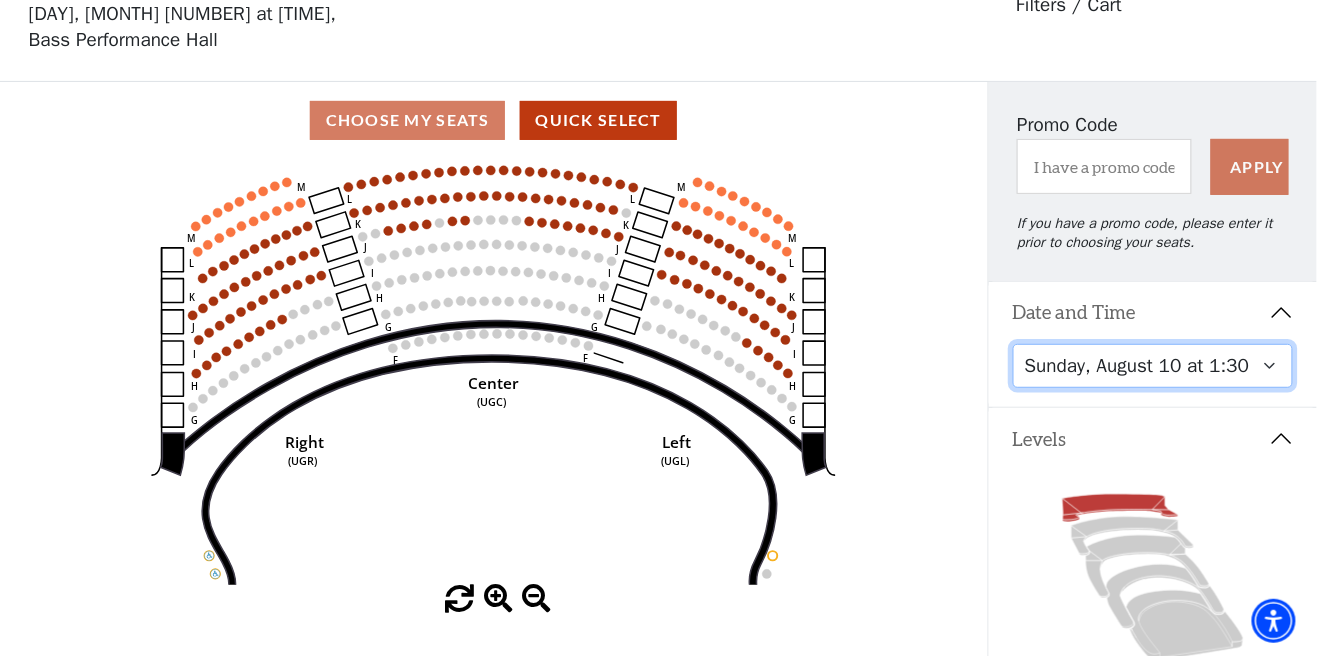 click on "[DAY], [MONTH] [NUMBER] at [TIME] [DAY], [MONTH] [NUMBER] at [TIME] [DAY], [MONTH] [NUMBER] at [TIME] [DAY], [MONTH] [NUMBER] at [TIME] [DAY], [MONTH] [NUMBER] at [TIME]" at bounding box center [1153, 366] 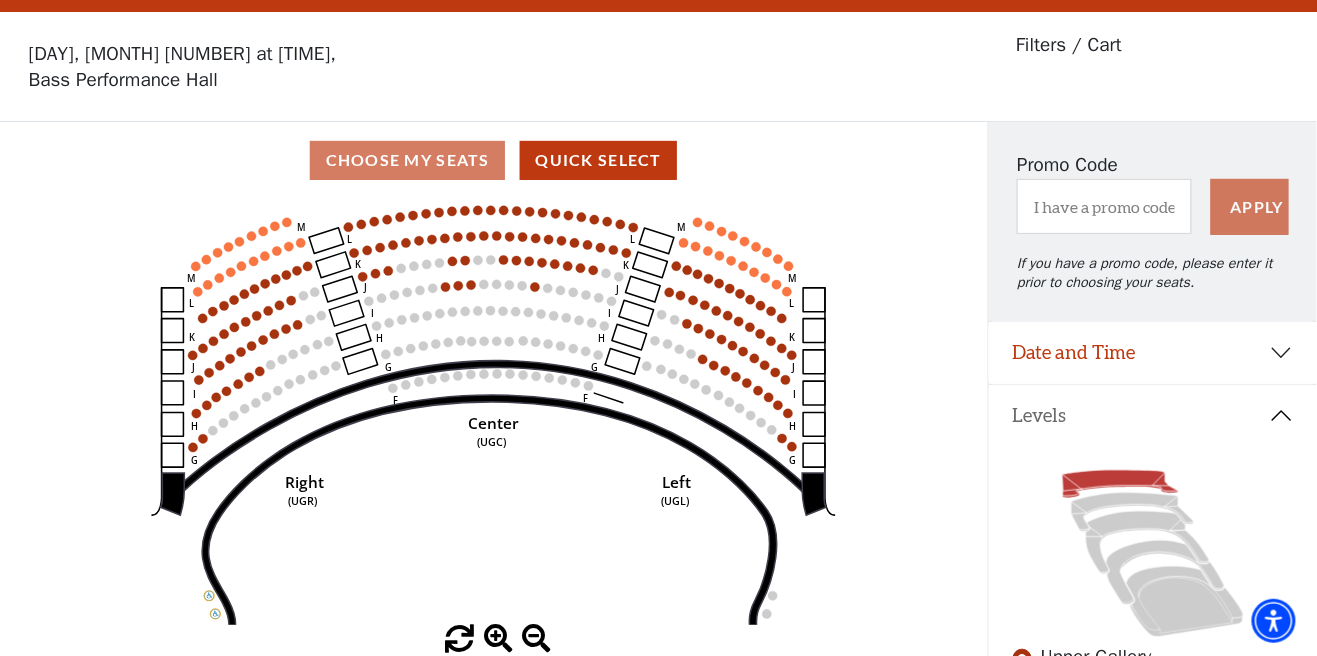 scroll, scrollTop: 92, scrollLeft: 0, axis: vertical 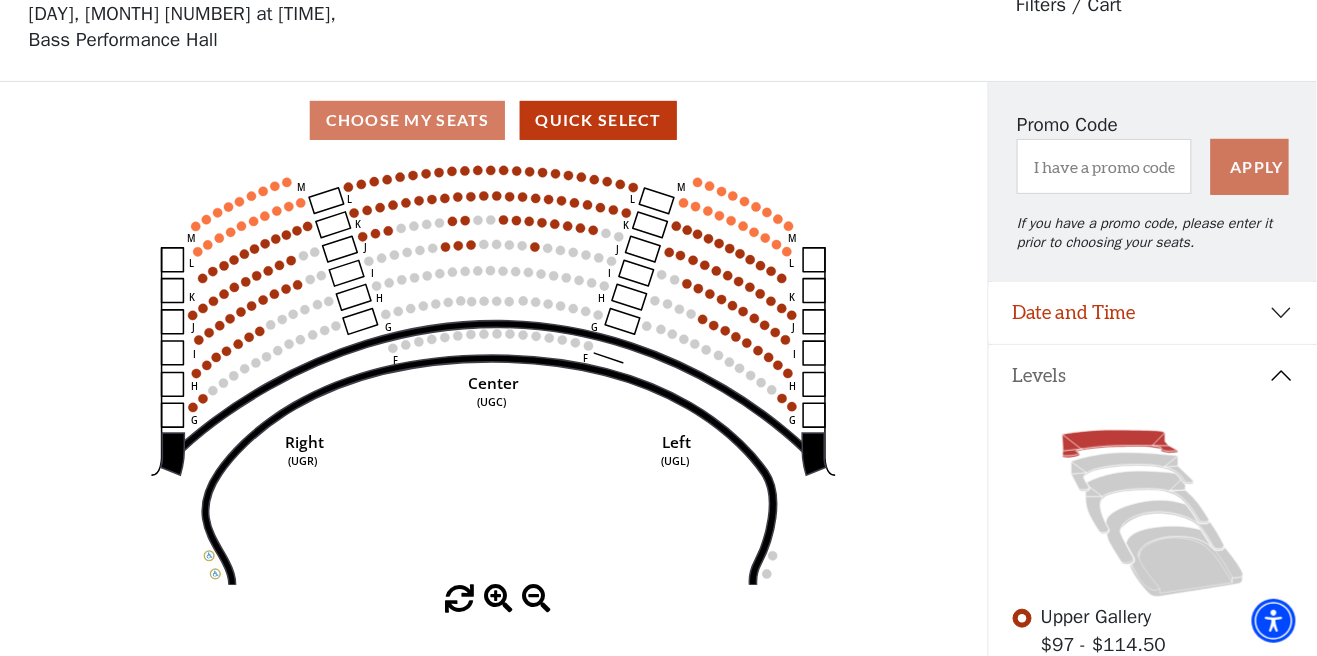 click at bounding box center [1022, 678] 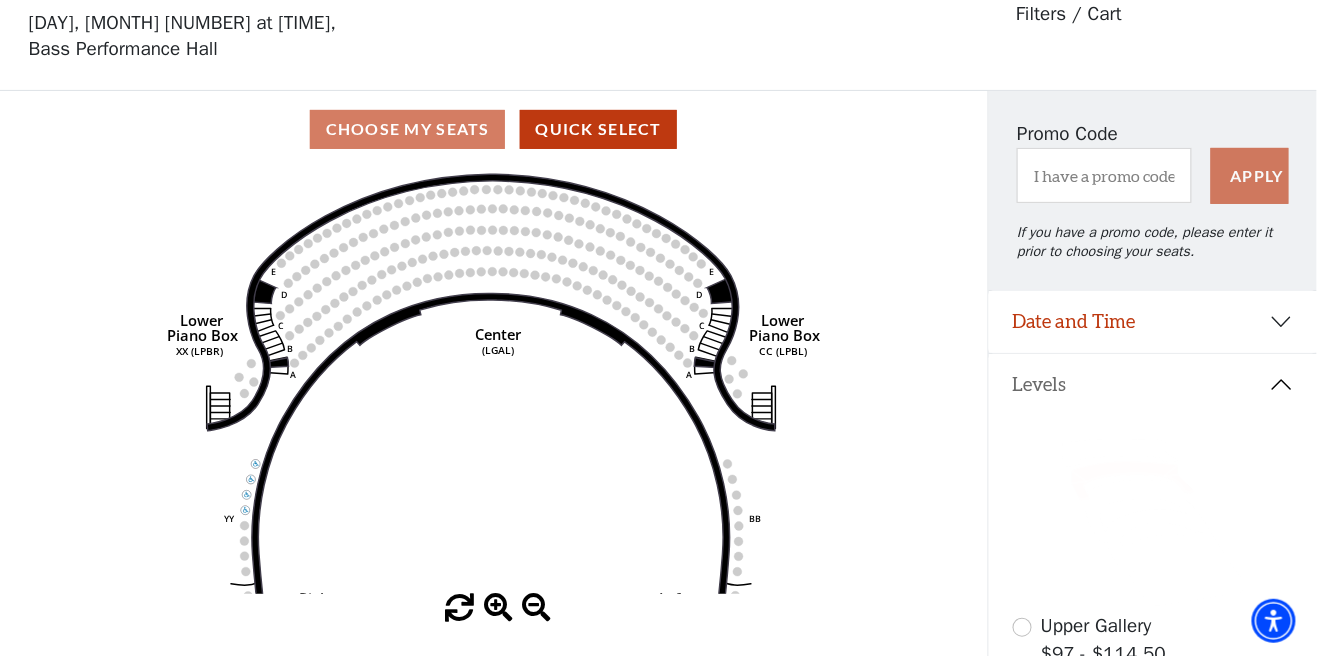 scroll, scrollTop: 92, scrollLeft: 0, axis: vertical 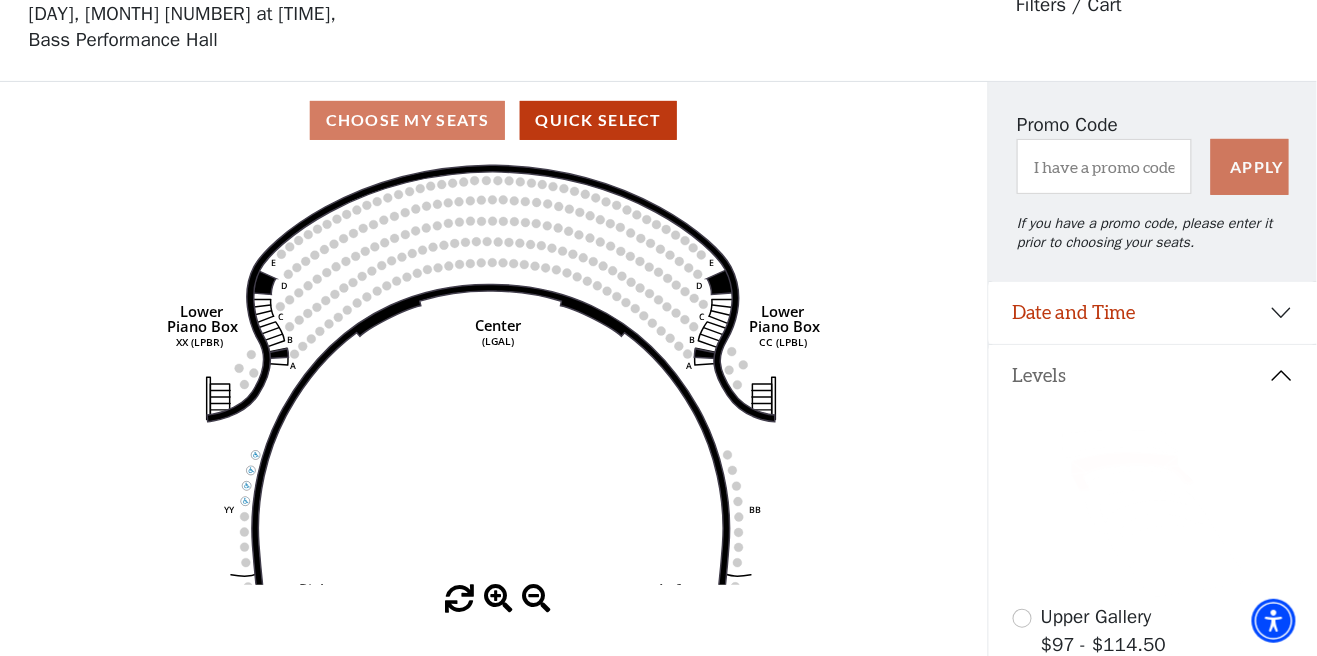 click at bounding box center (1022, 737) 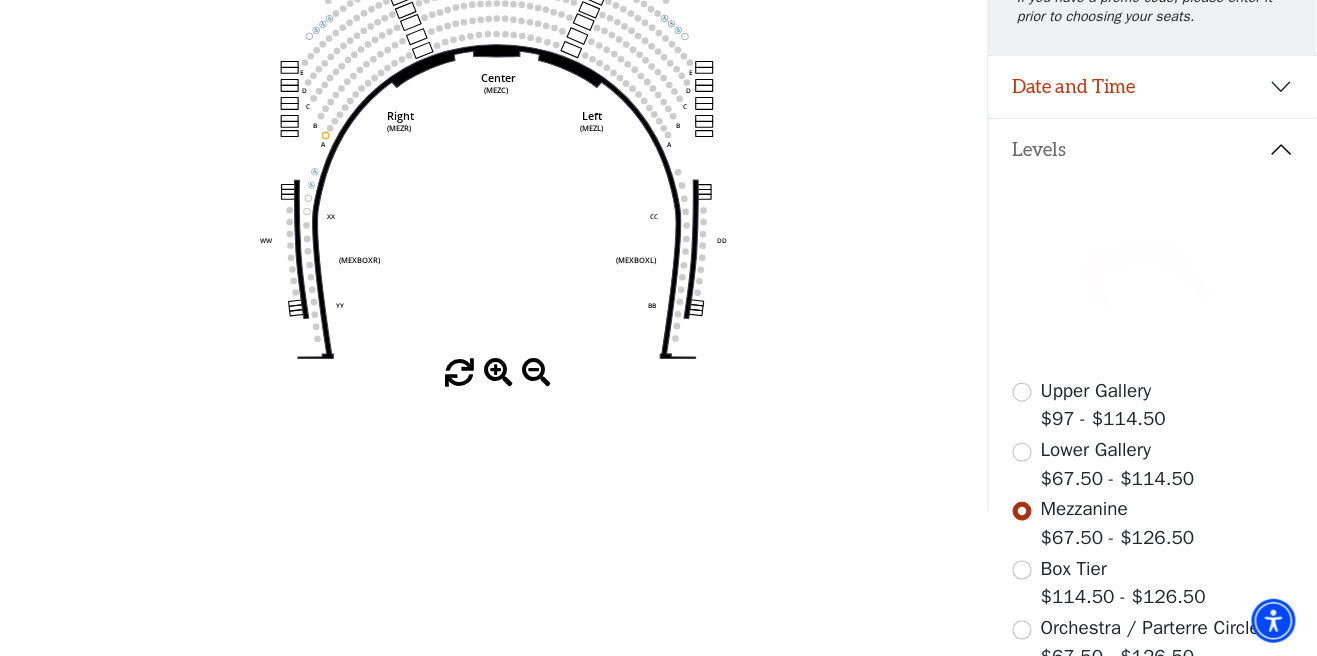 scroll, scrollTop: 348, scrollLeft: 0, axis: vertical 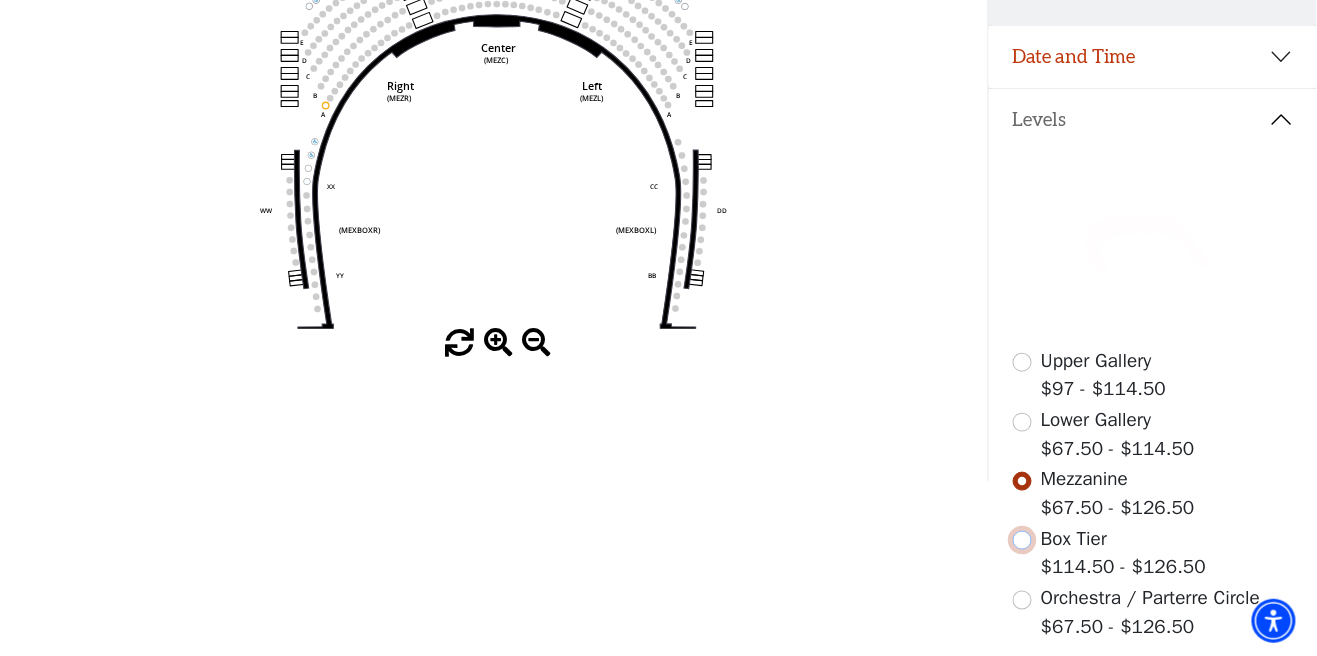click at bounding box center [1022, 540] 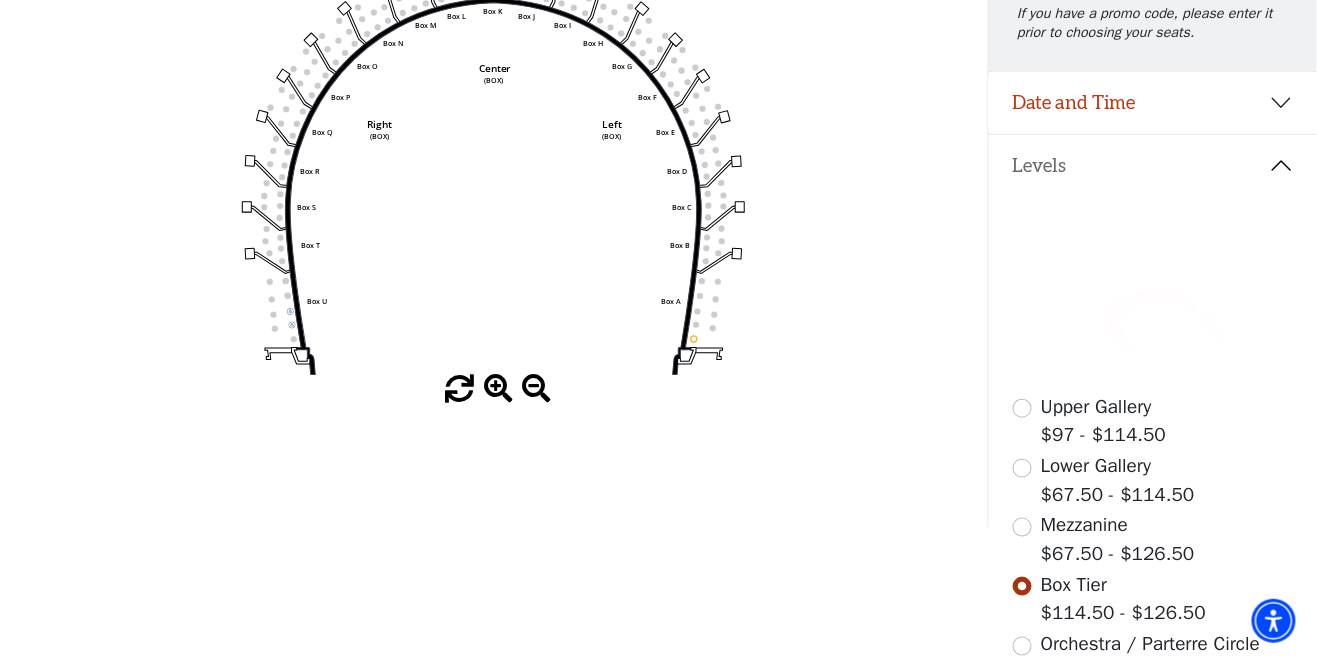 scroll, scrollTop: 320, scrollLeft: 0, axis: vertical 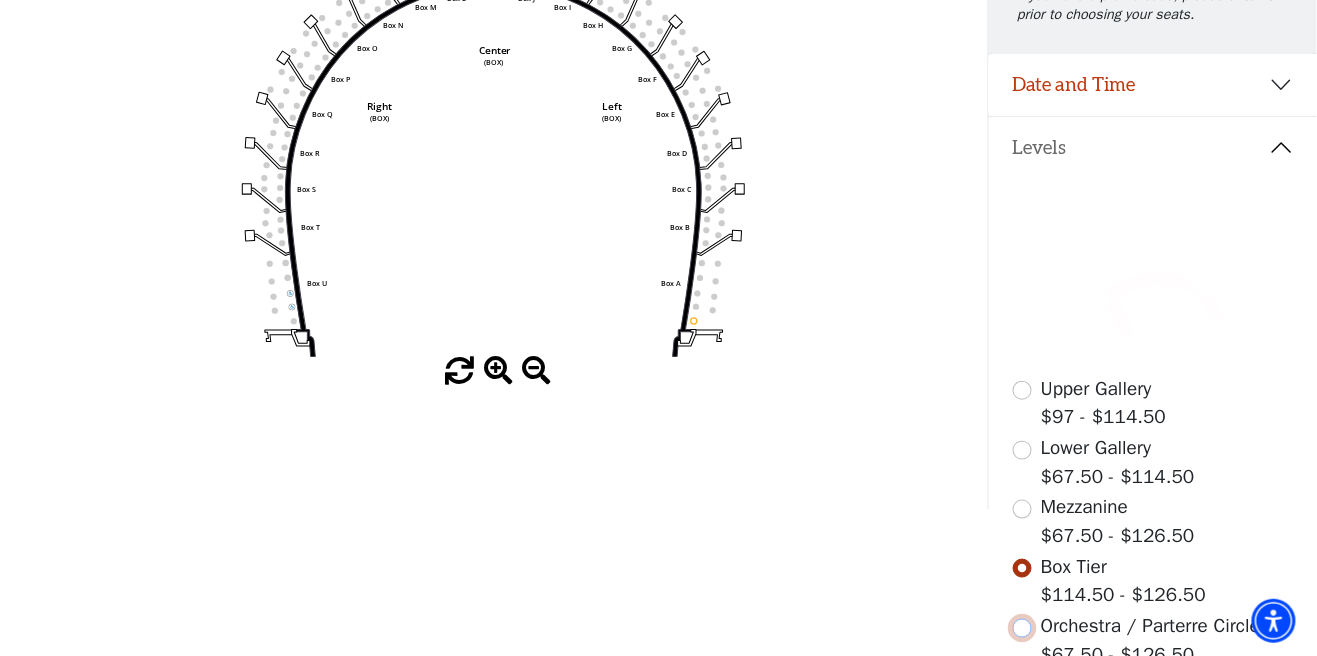 click at bounding box center [1022, 628] 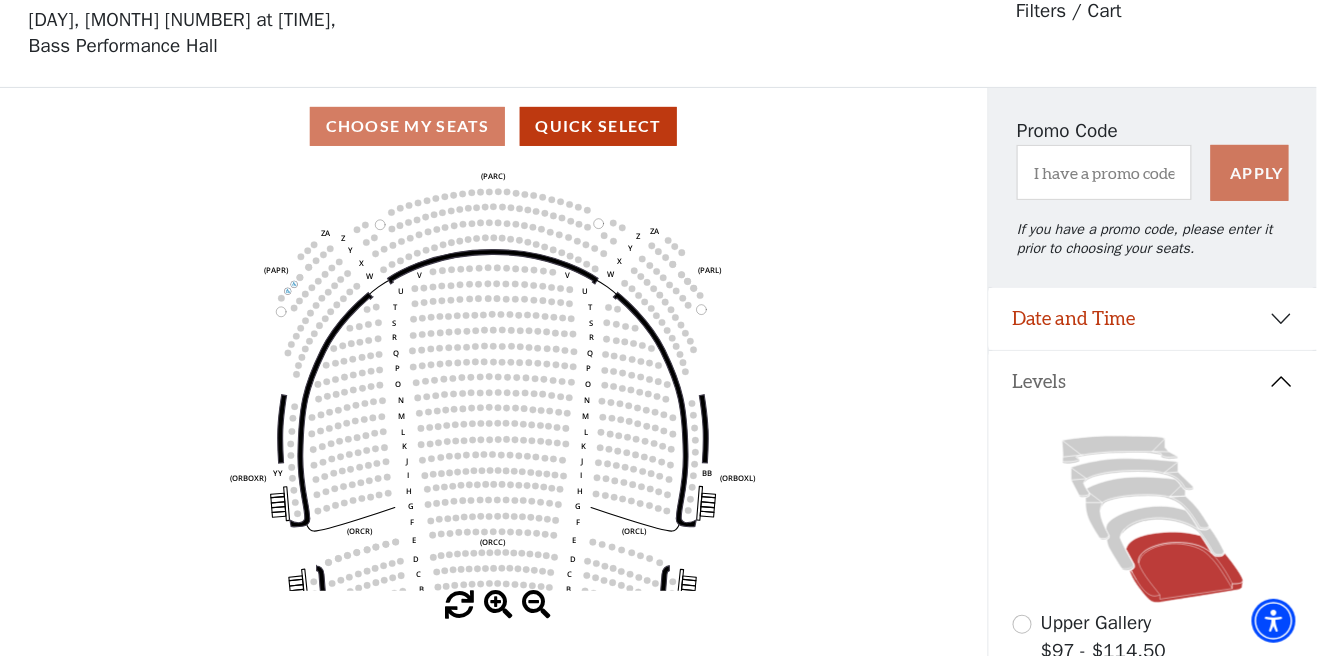 scroll, scrollTop: 92, scrollLeft: 0, axis: vertical 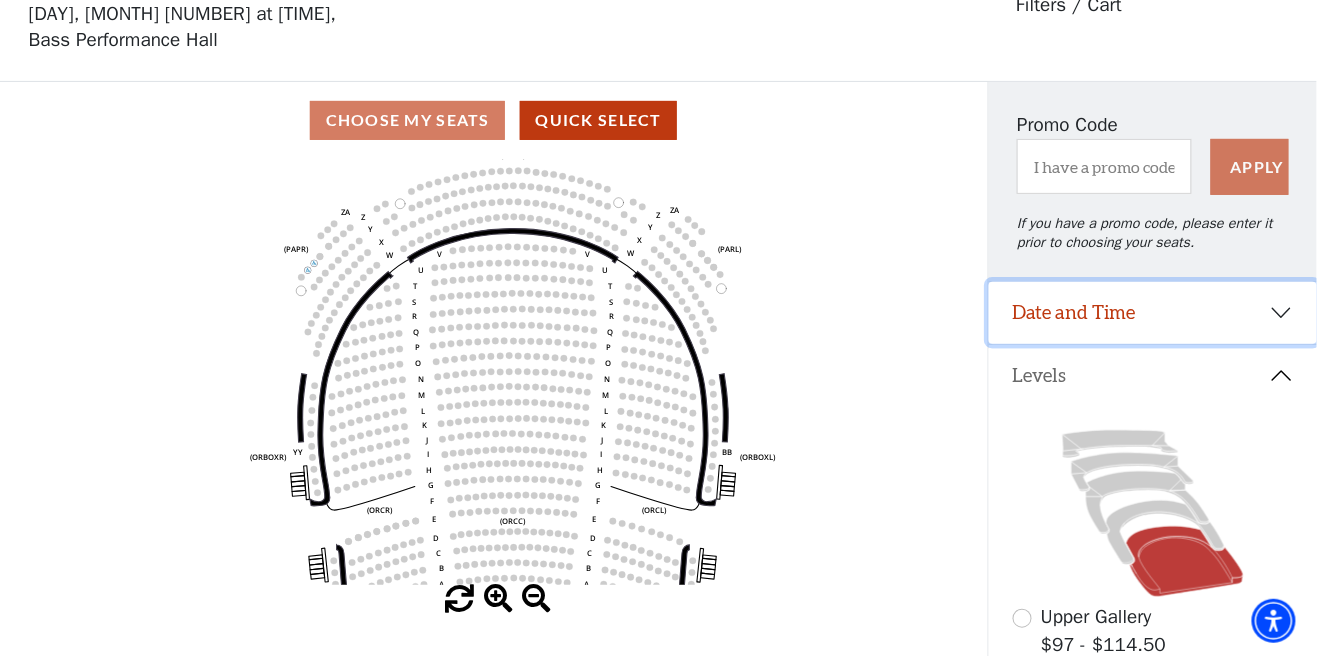 click on "Date and Time" at bounding box center [1153, 313] 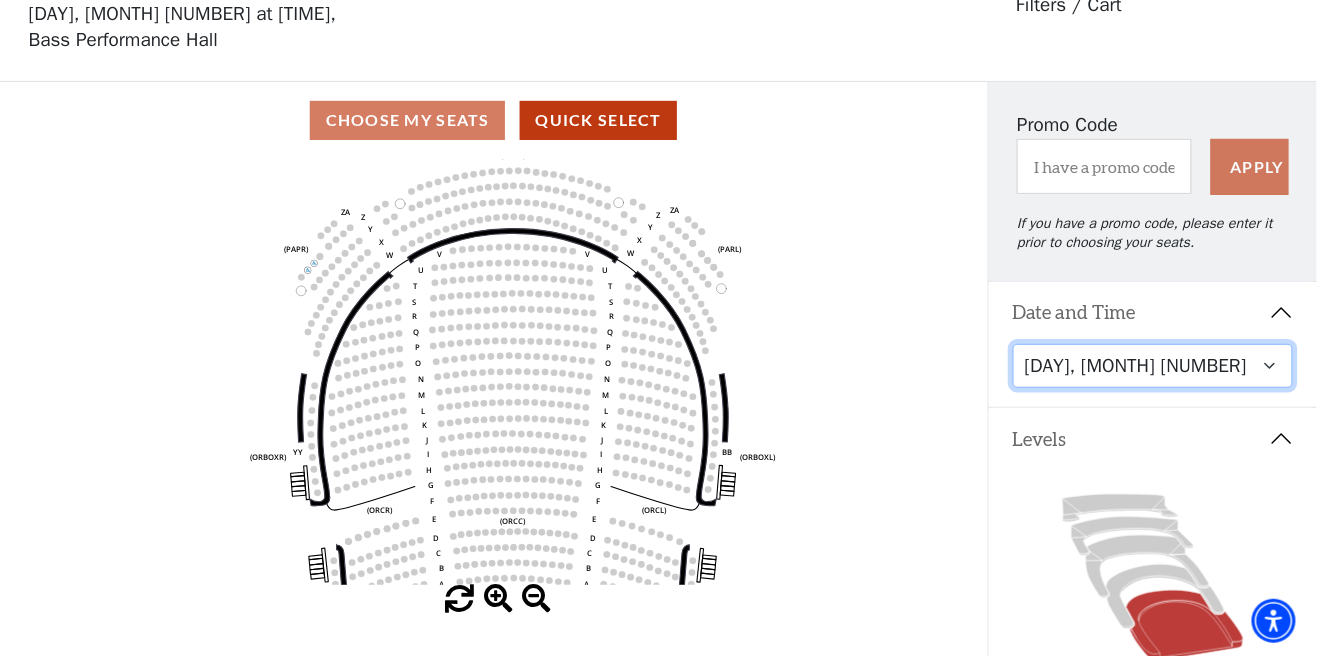 click on "[DAY], [MONTH] [NUMBER] at [TIME] [DAY], [MONTH] [NUMBER] at [TIME] [DAY], [MONTH] [NUMBER] at [TIME] [DAY], [MONTH] [NUMBER] at [TIME] [DAY], [MONTH] [NUMBER] at [TIME]" at bounding box center (1153, 366) 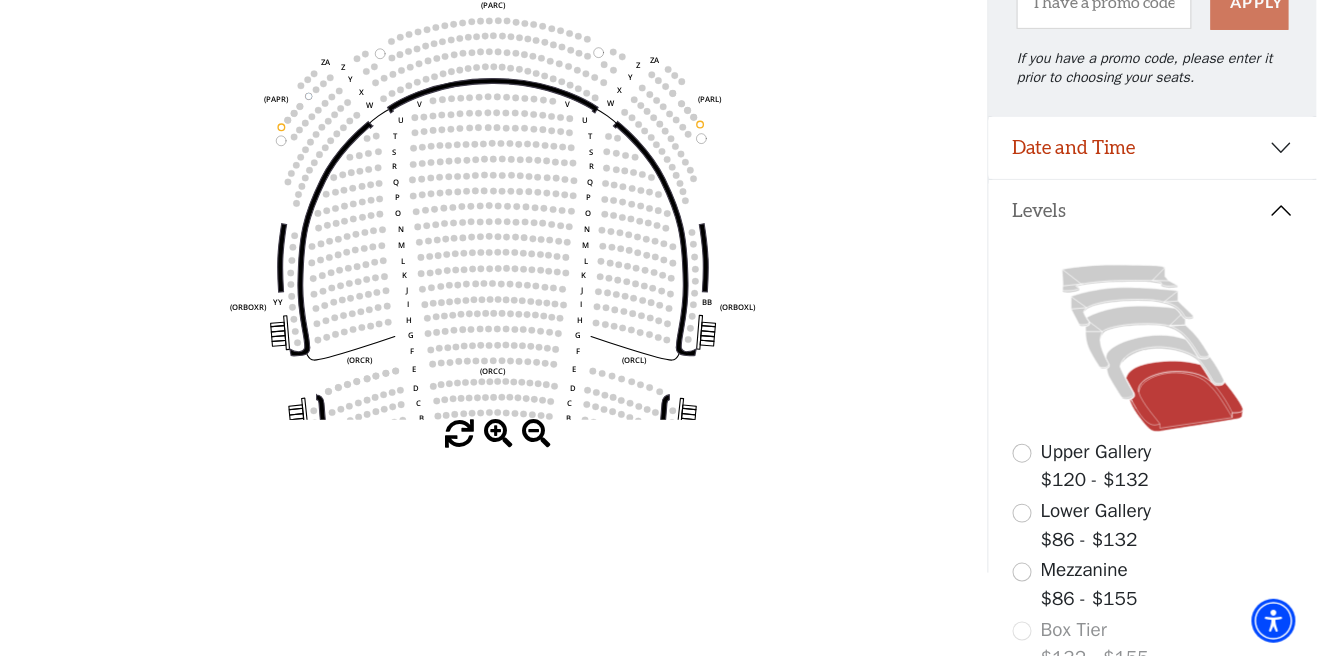scroll, scrollTop: 236, scrollLeft: 0, axis: vertical 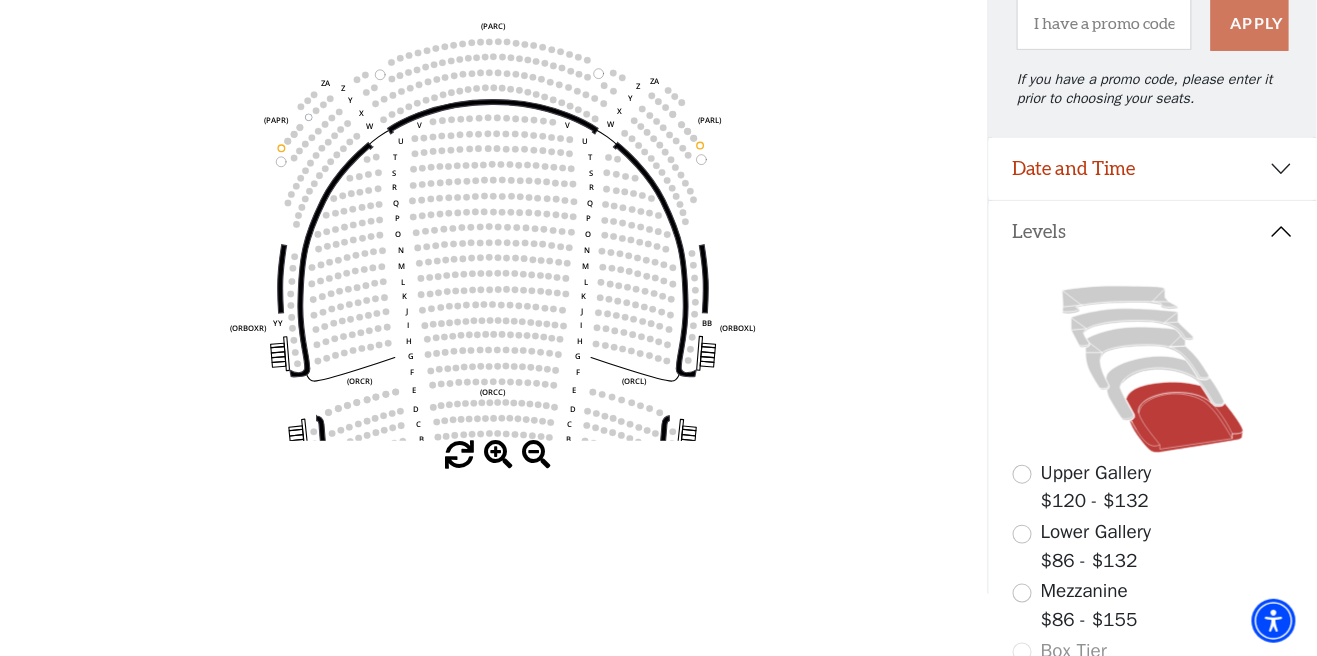 click on "Box Tier $132 - $155" at bounding box center [1153, 665] 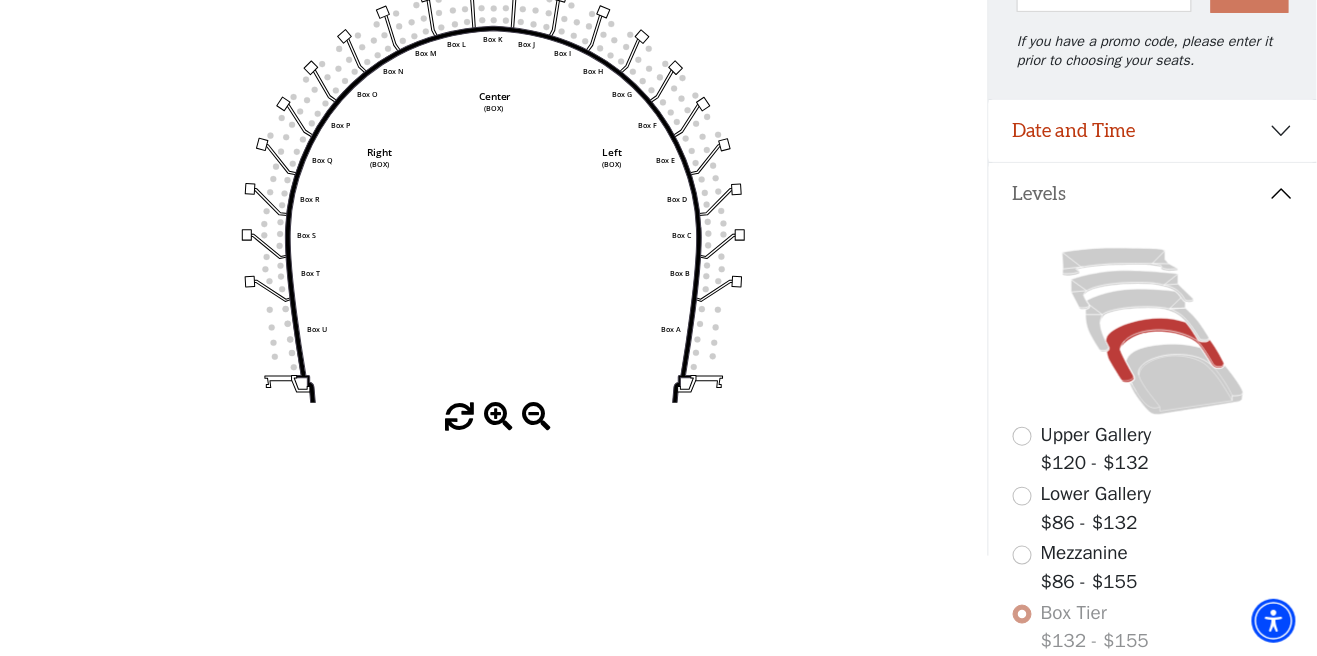 scroll, scrollTop: 264, scrollLeft: 0, axis: vertical 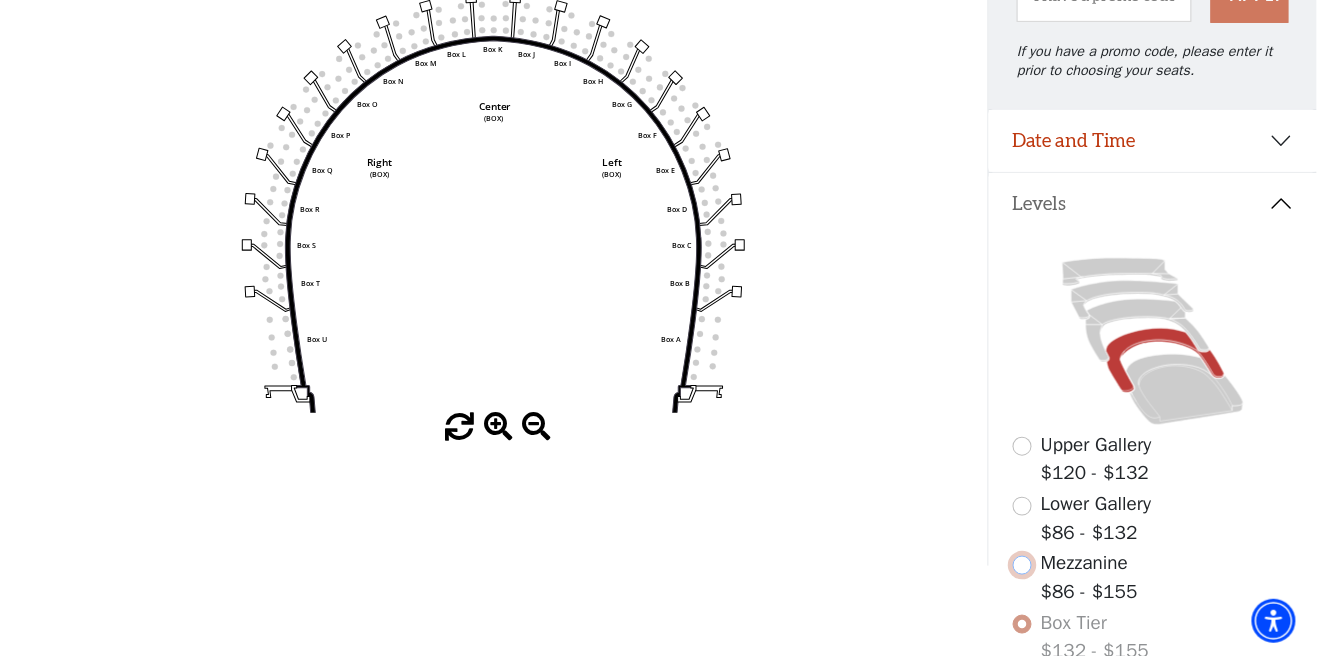 click at bounding box center [1022, 565] 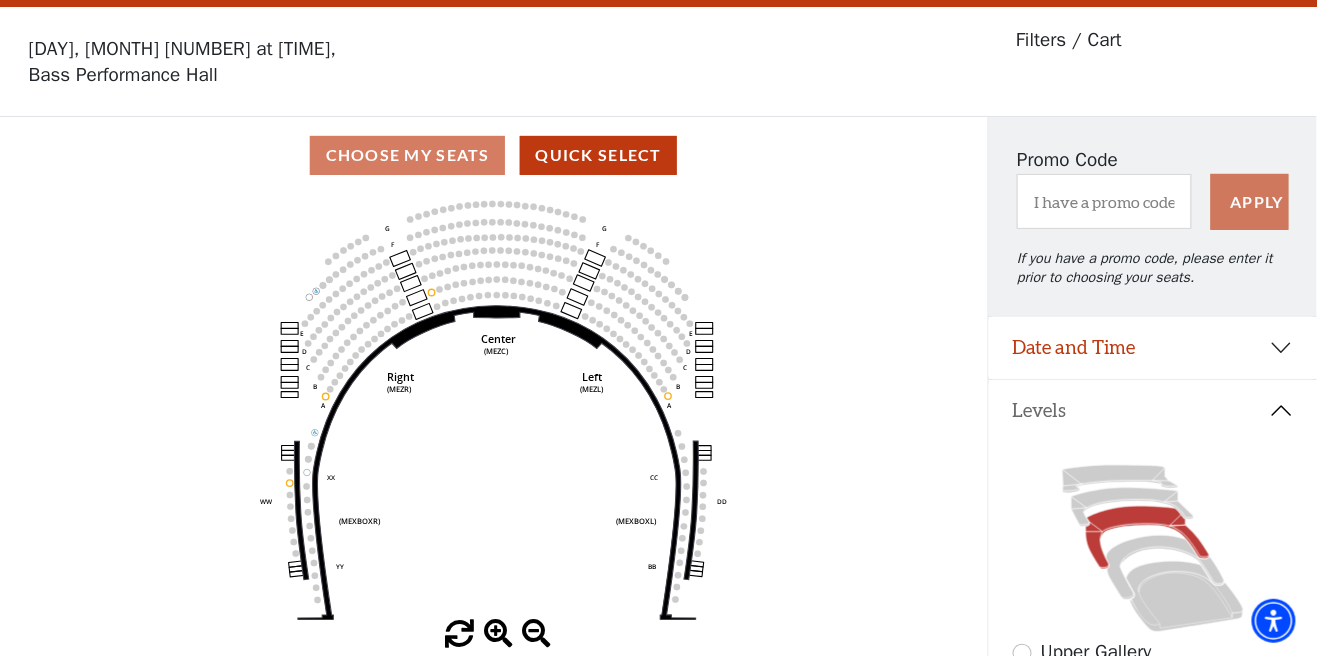scroll, scrollTop: 92, scrollLeft: 0, axis: vertical 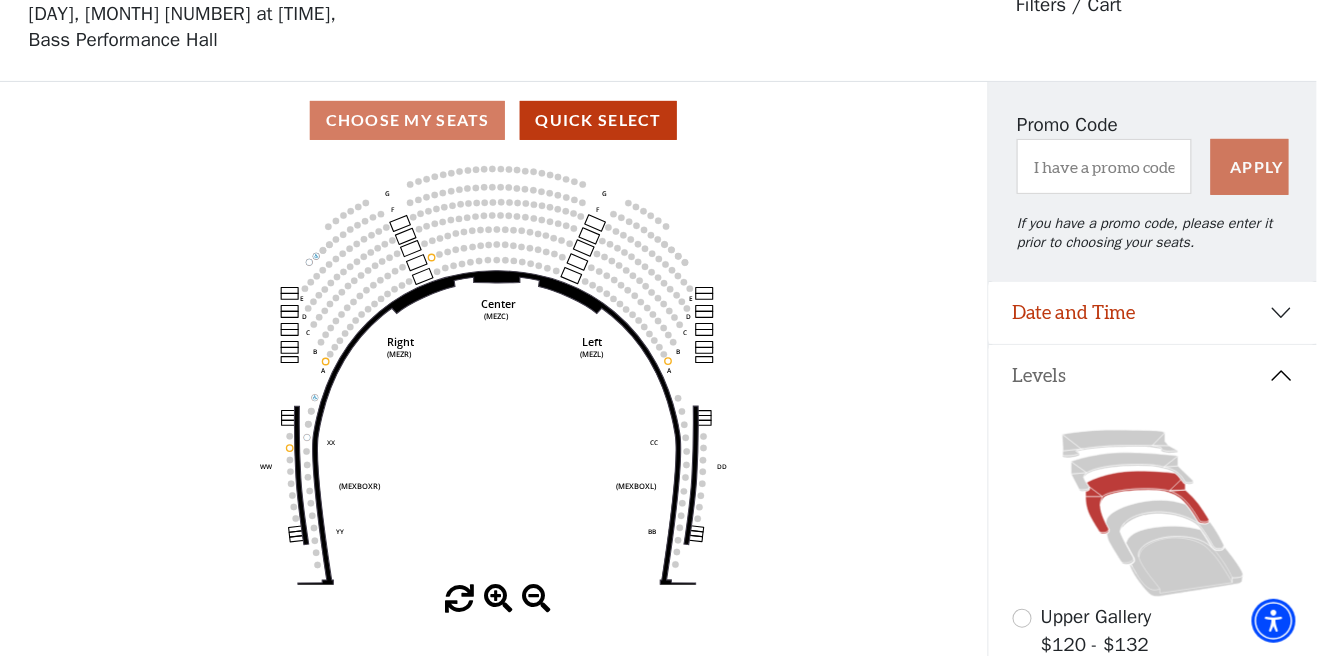 click at bounding box center [1022, 678] 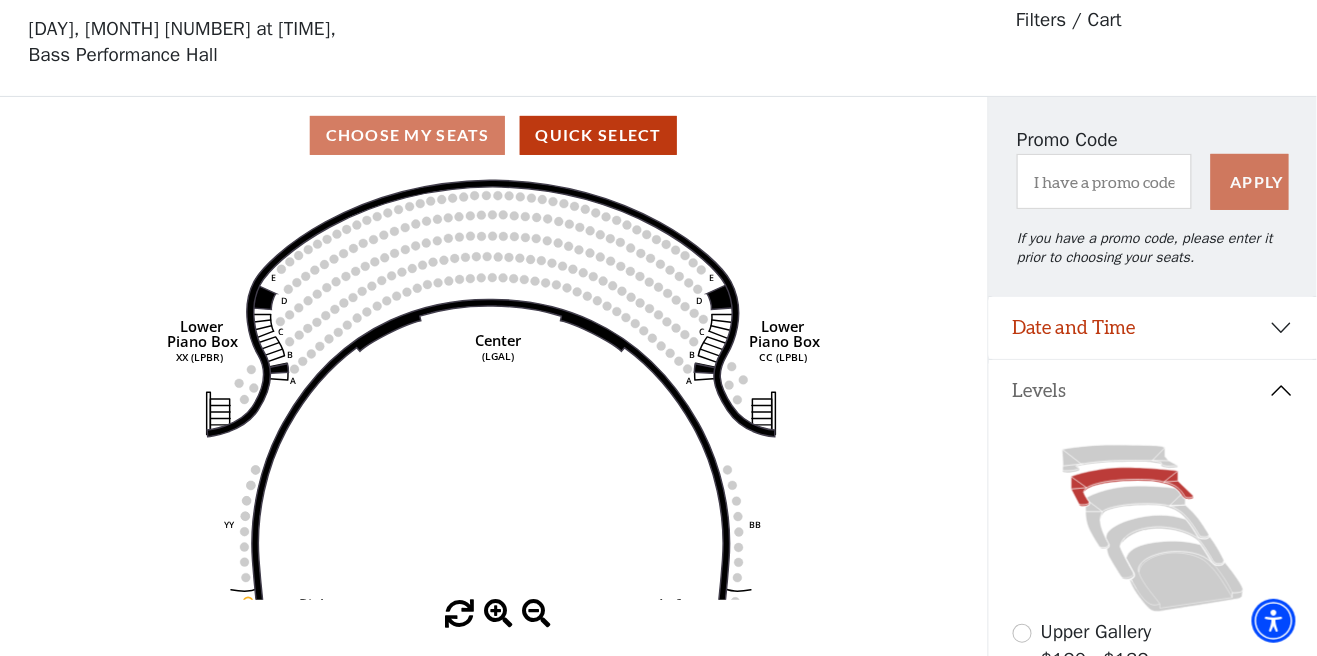 scroll, scrollTop: 92, scrollLeft: 0, axis: vertical 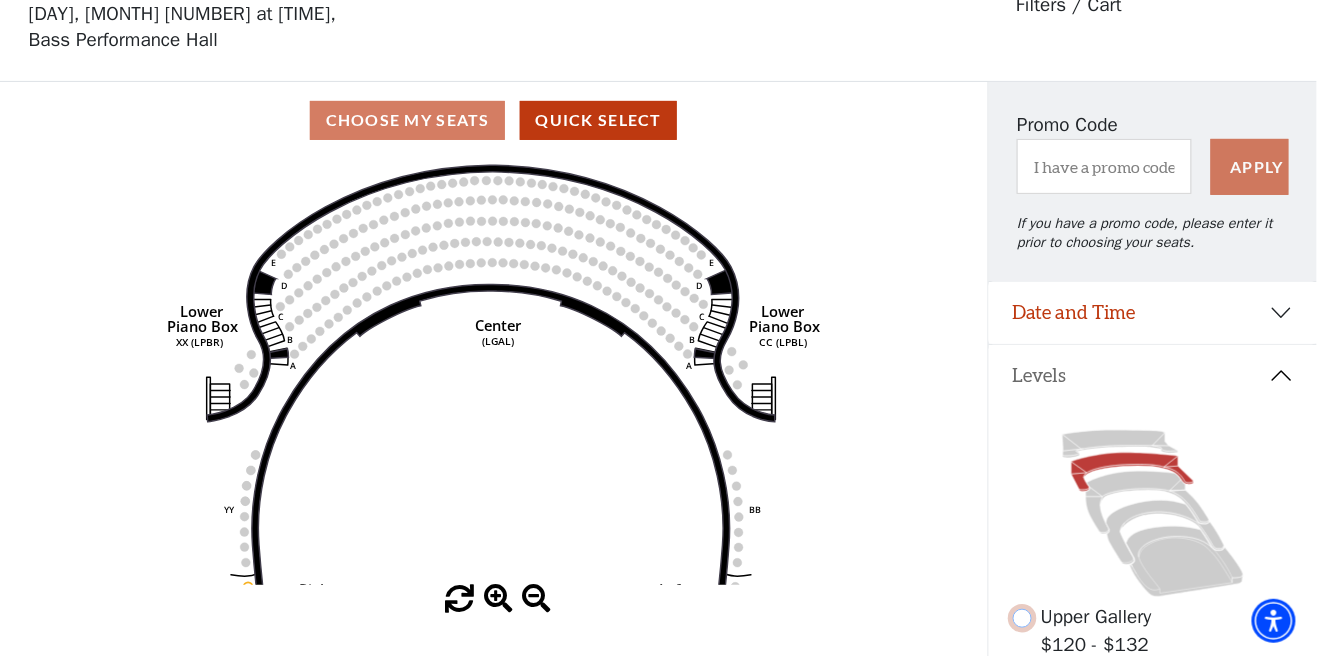 click at bounding box center (1022, 618) 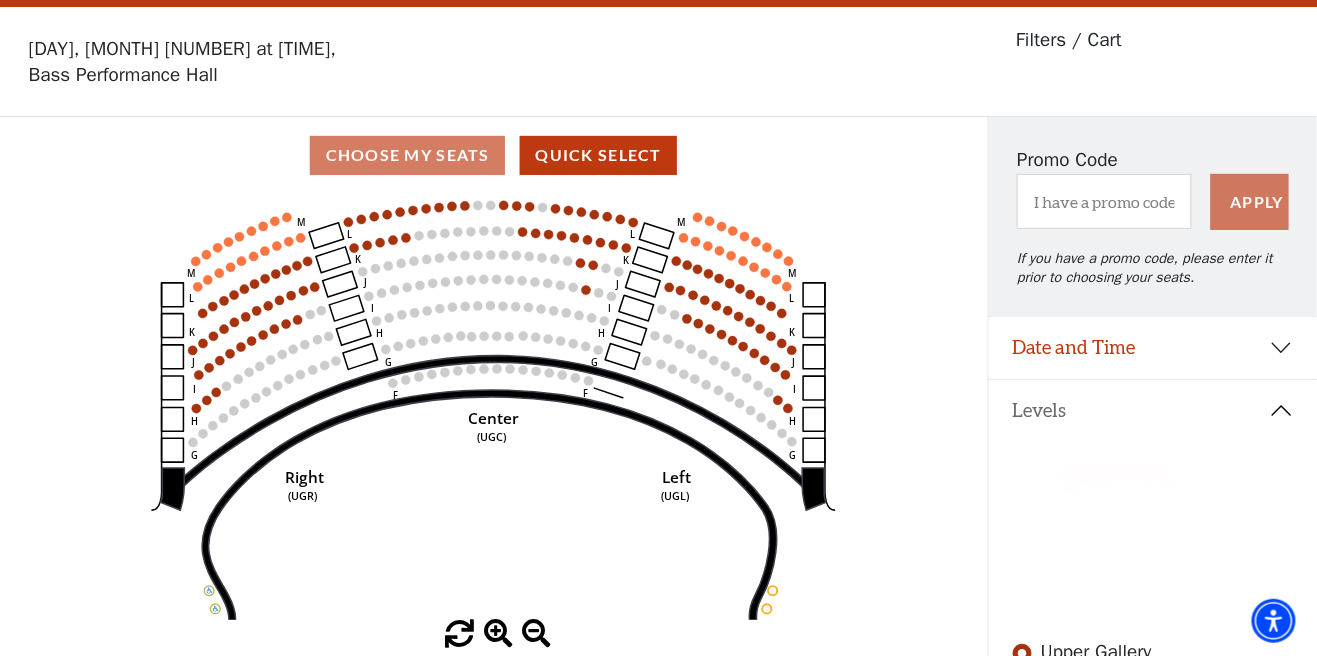 scroll, scrollTop: 92, scrollLeft: 0, axis: vertical 